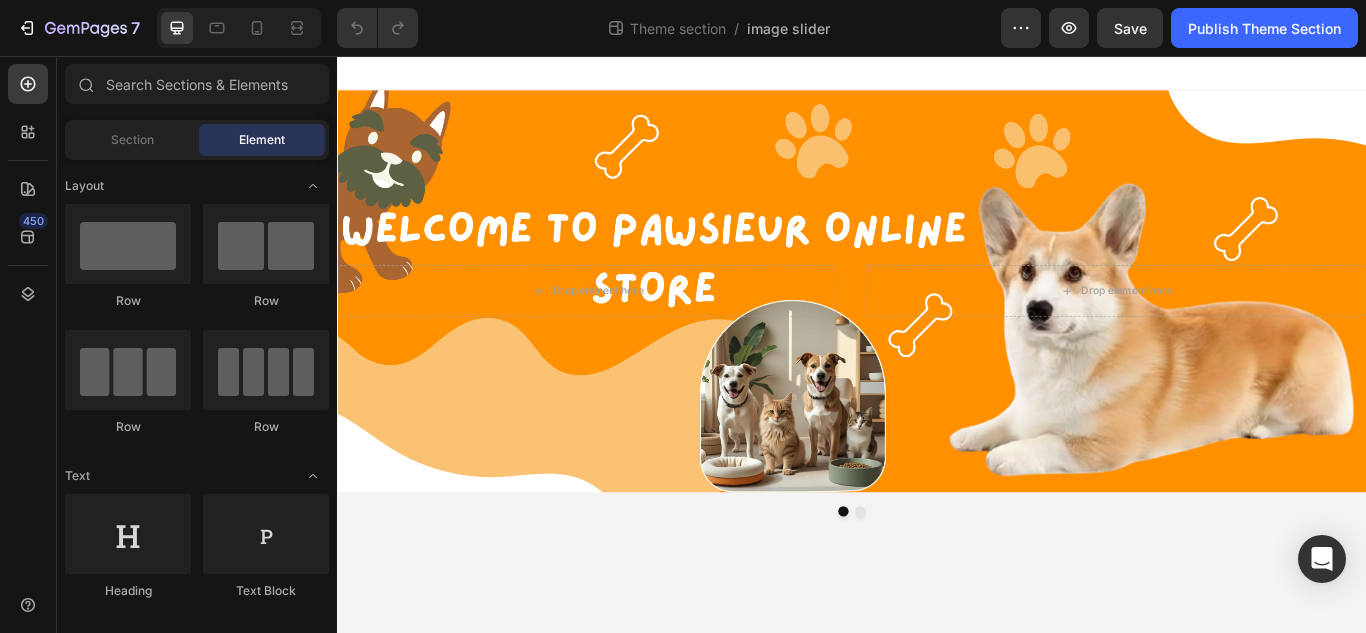 scroll, scrollTop: 0, scrollLeft: 0, axis: both 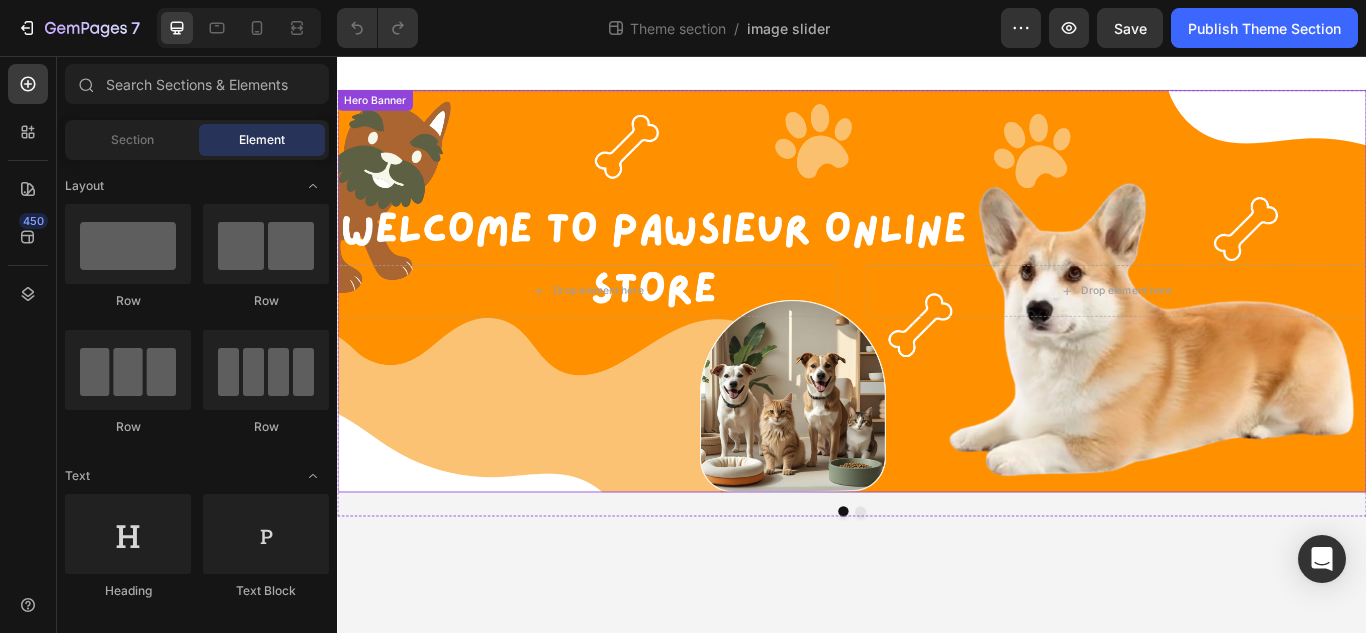 click at bounding box center [937, 330] 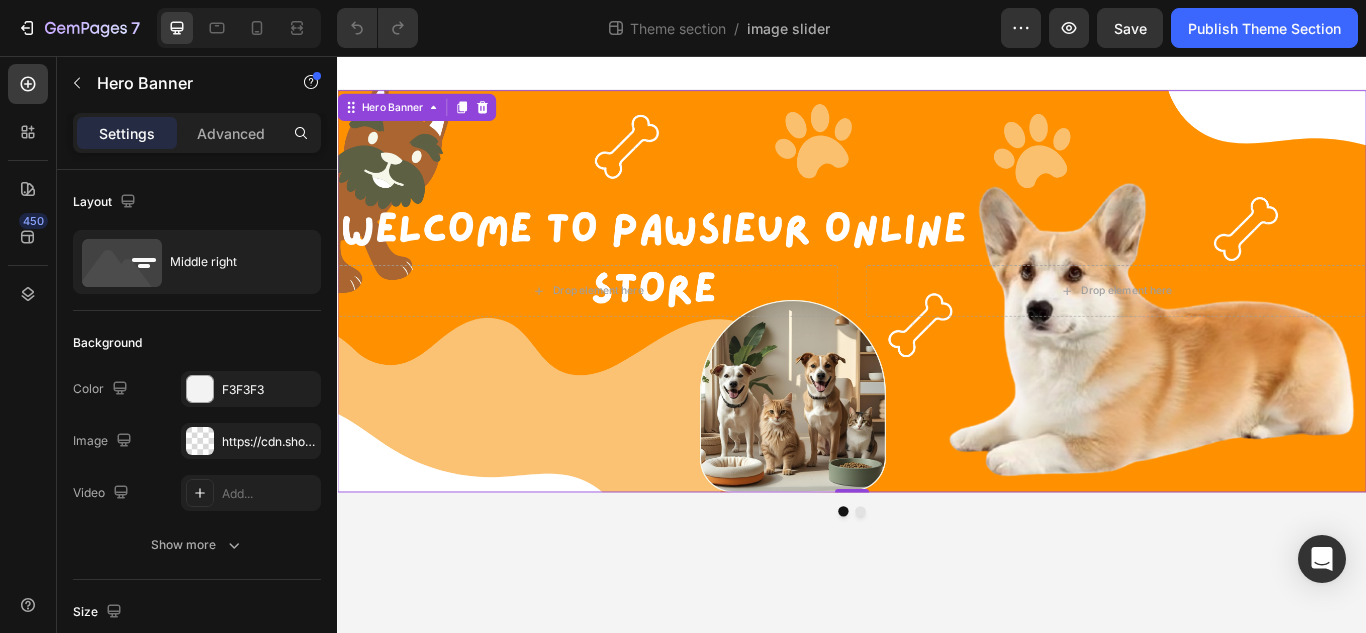 scroll, scrollTop: 0, scrollLeft: 0, axis: both 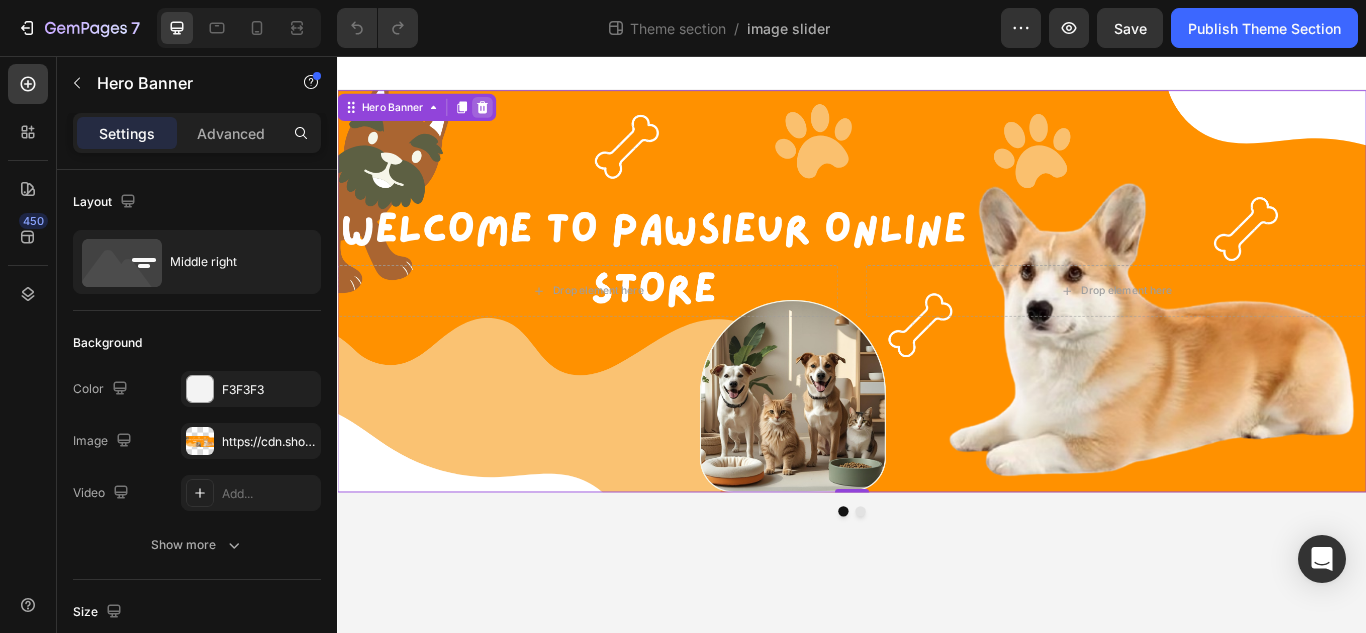 click 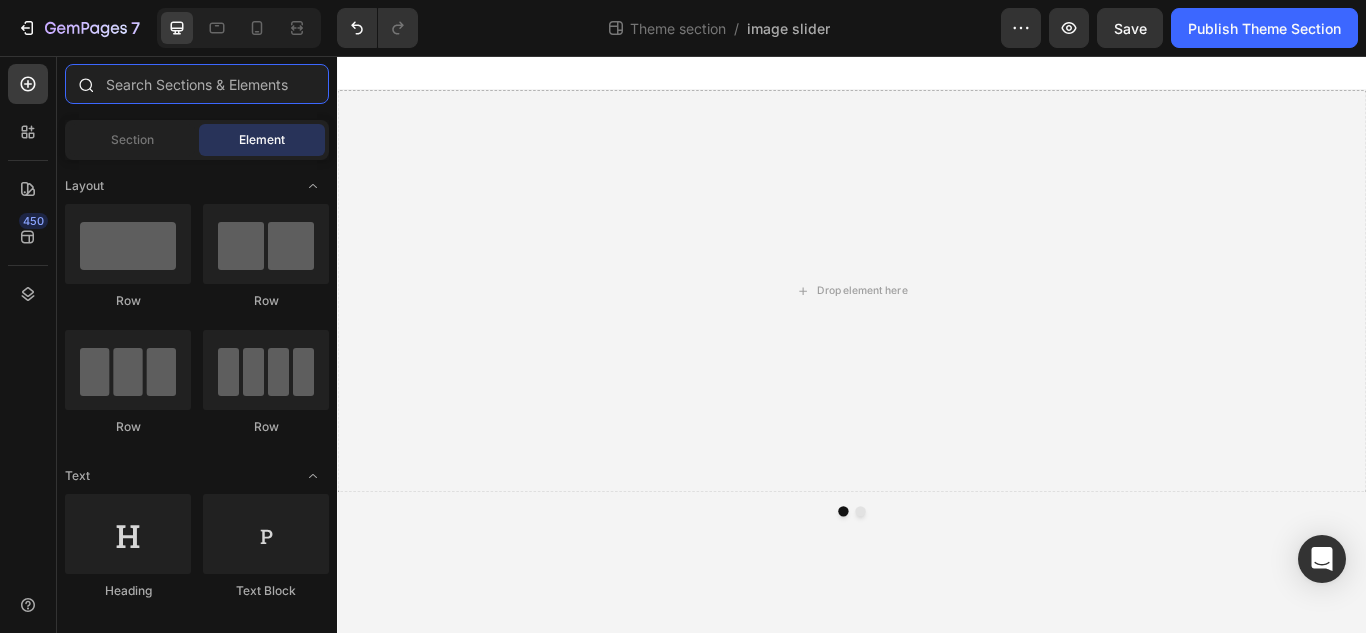 click at bounding box center [197, 84] 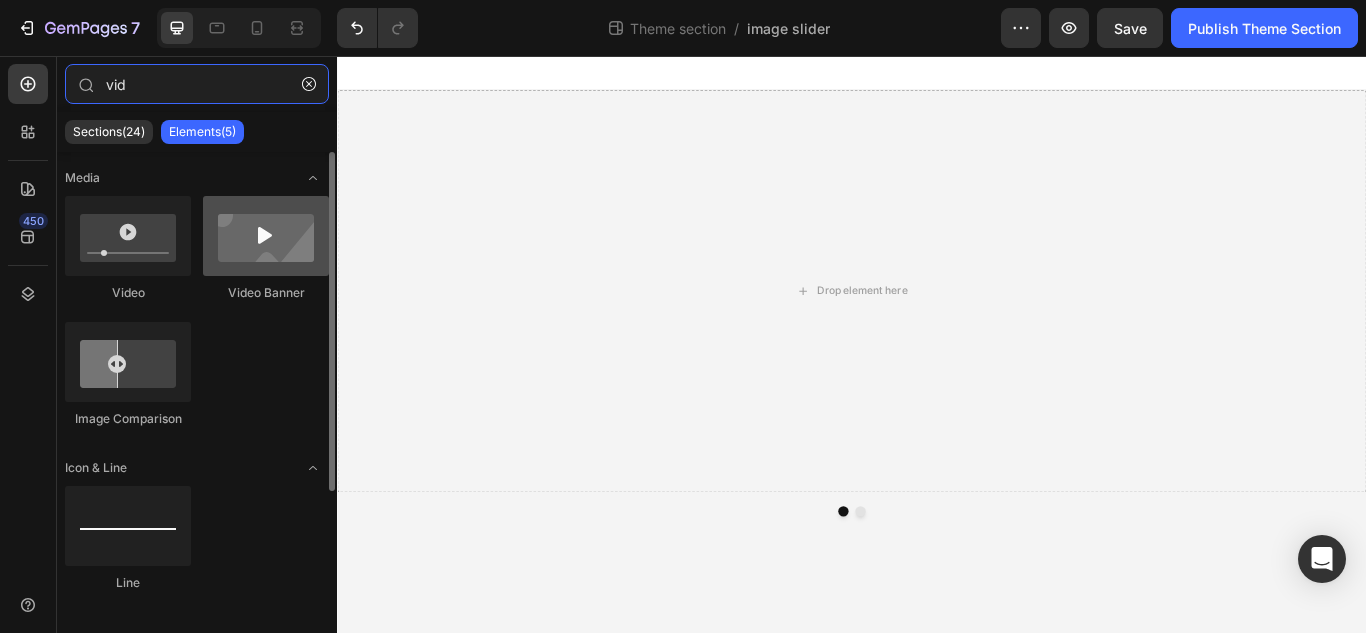 type on "vid" 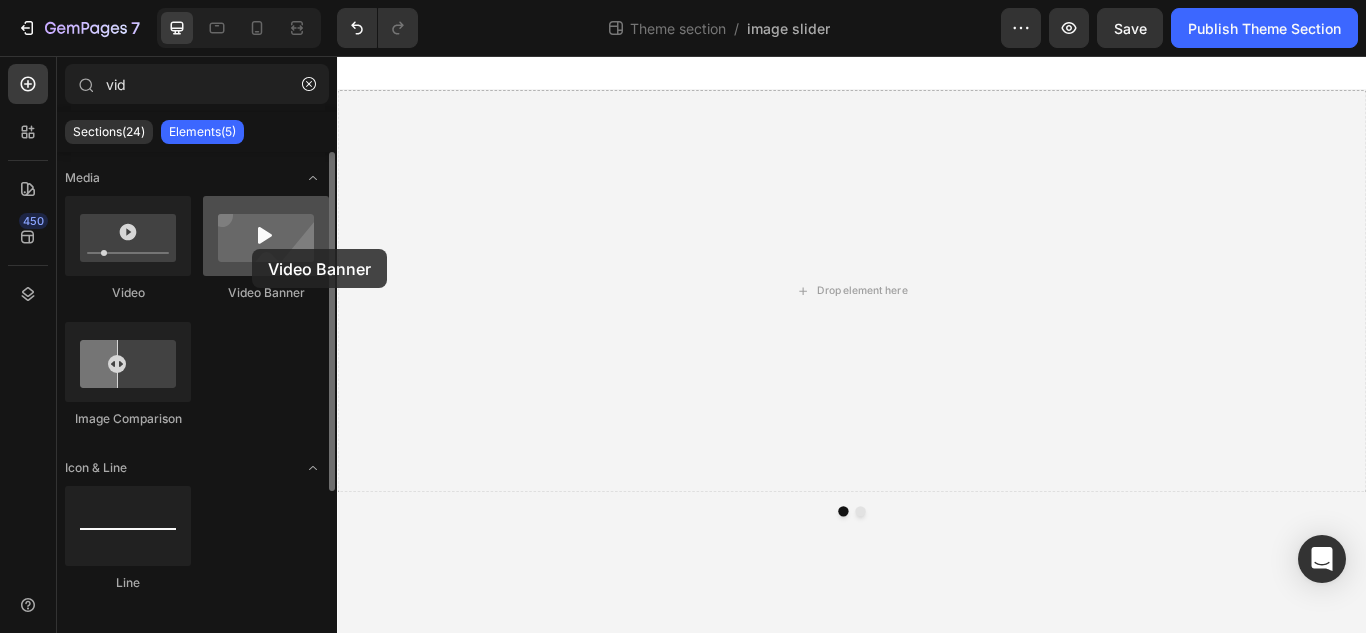 click at bounding box center (266, 236) 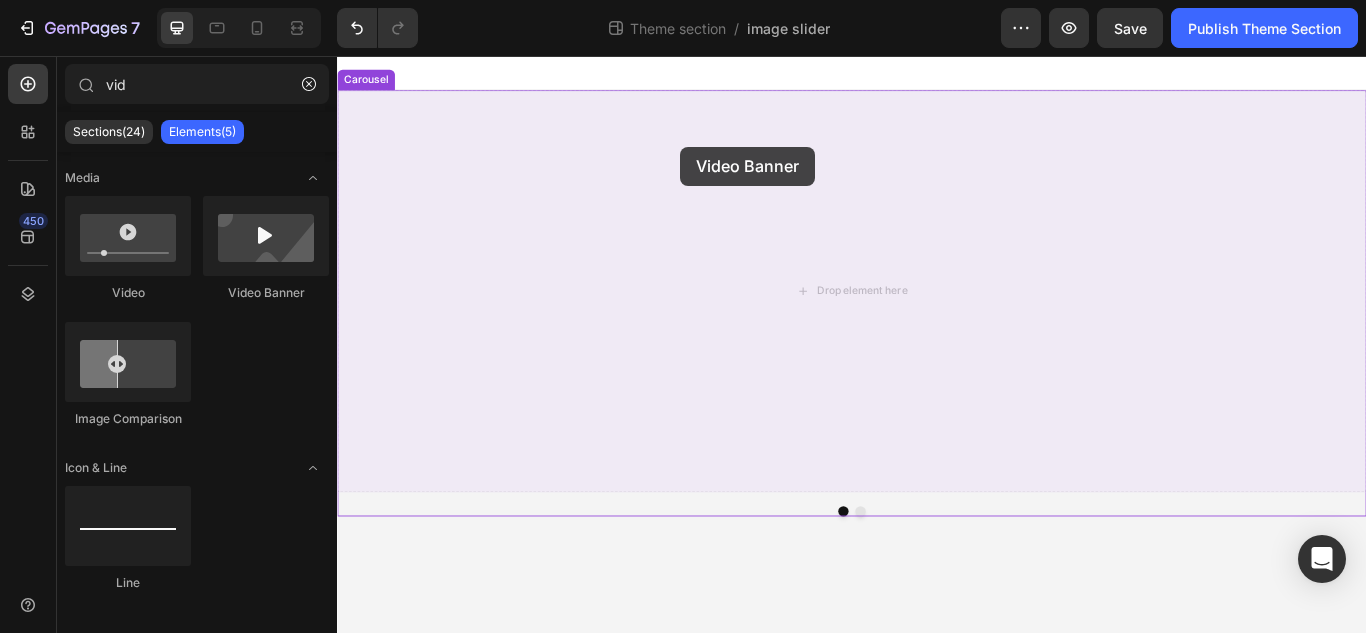 drag, startPoint x: 589, startPoint y: 305, endPoint x: 733, endPoint y: 187, distance: 186.17197 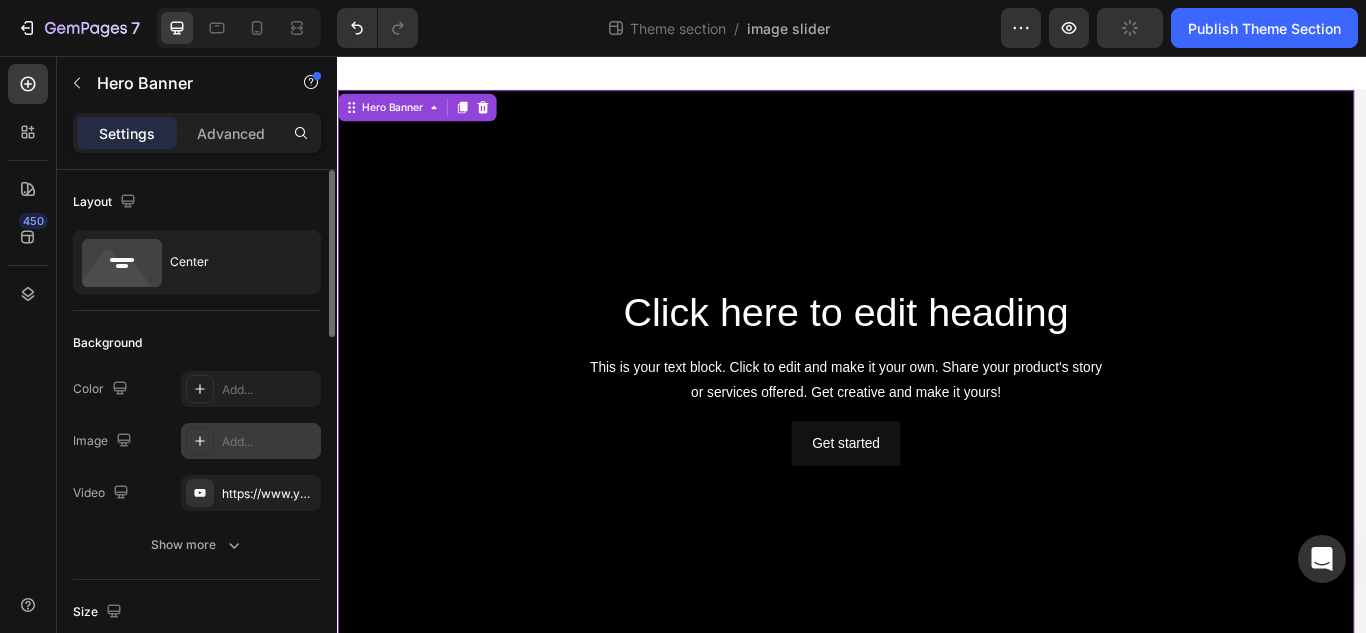 click on "Add..." at bounding box center (269, 442) 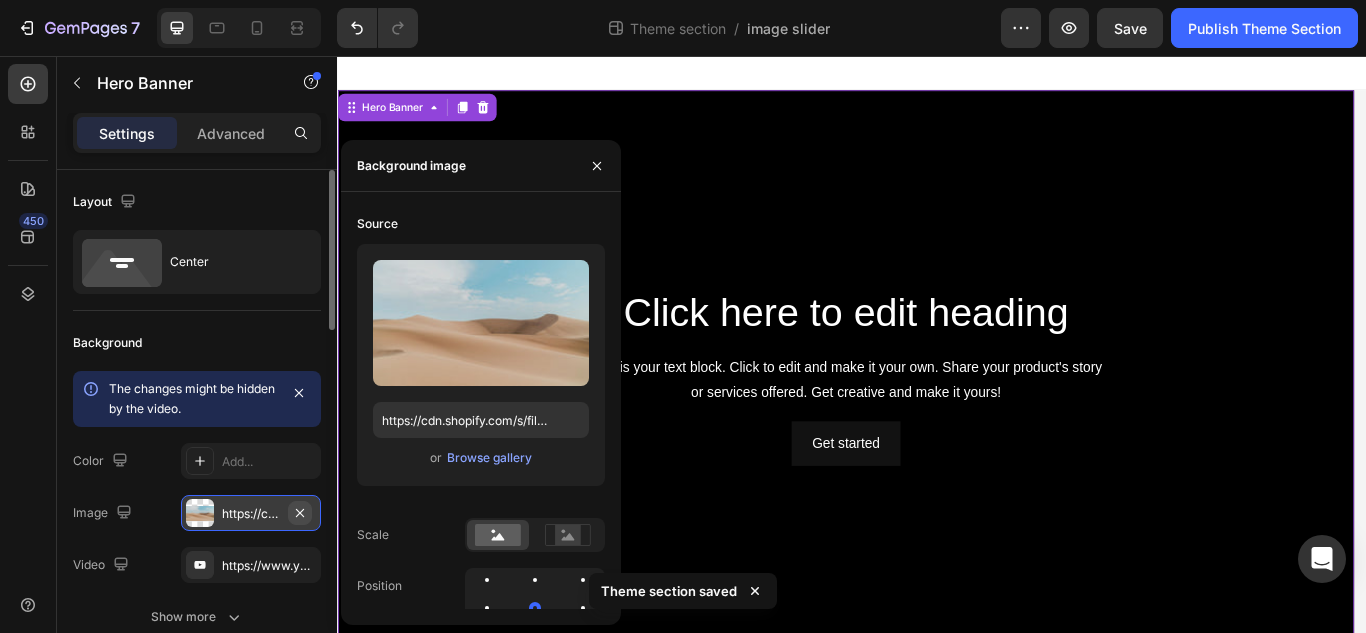click 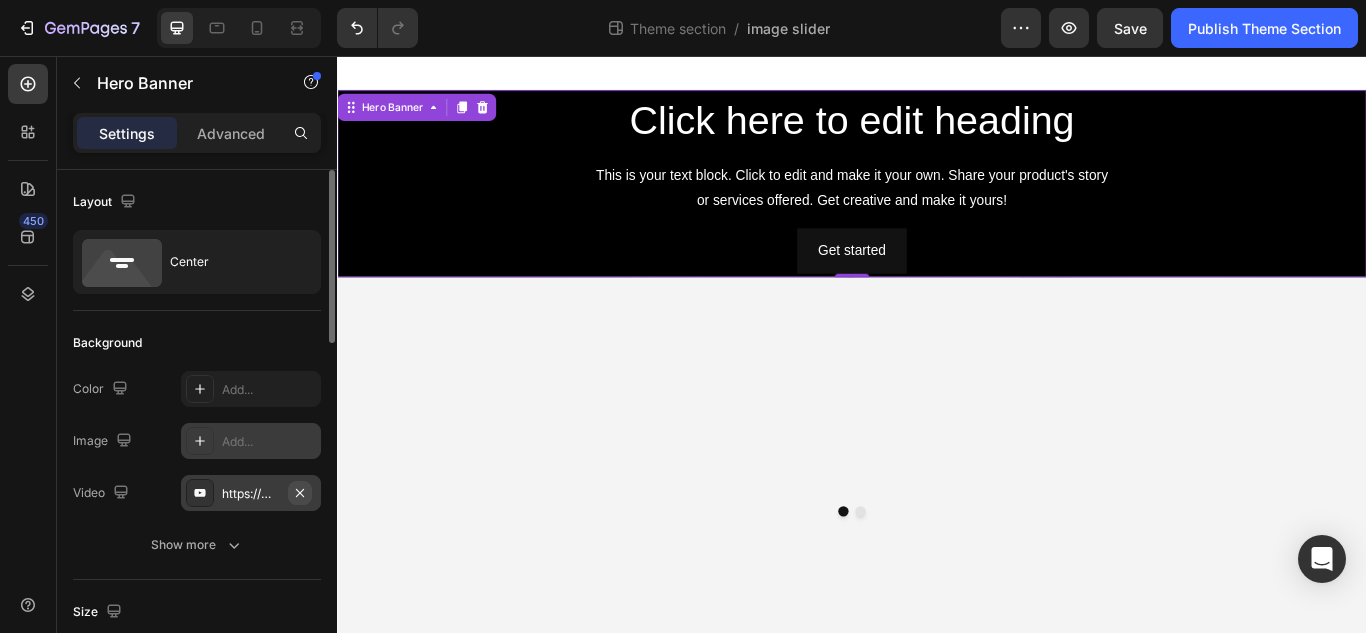 click 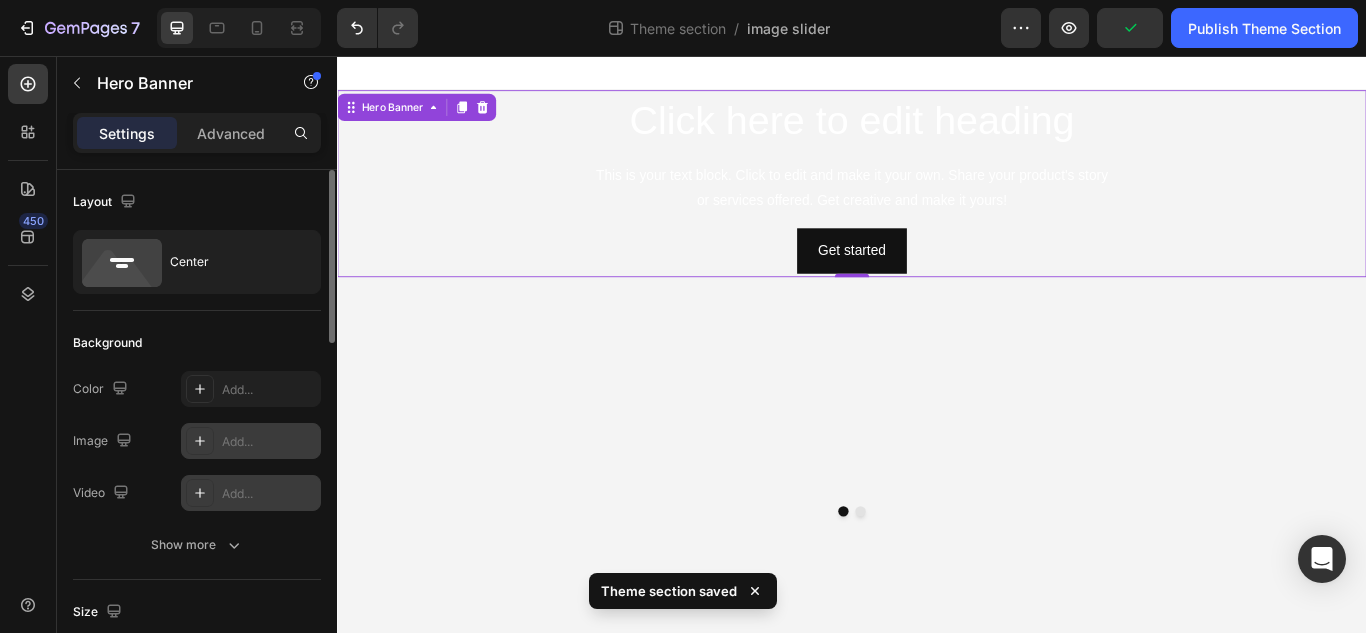 click at bounding box center (200, 493) 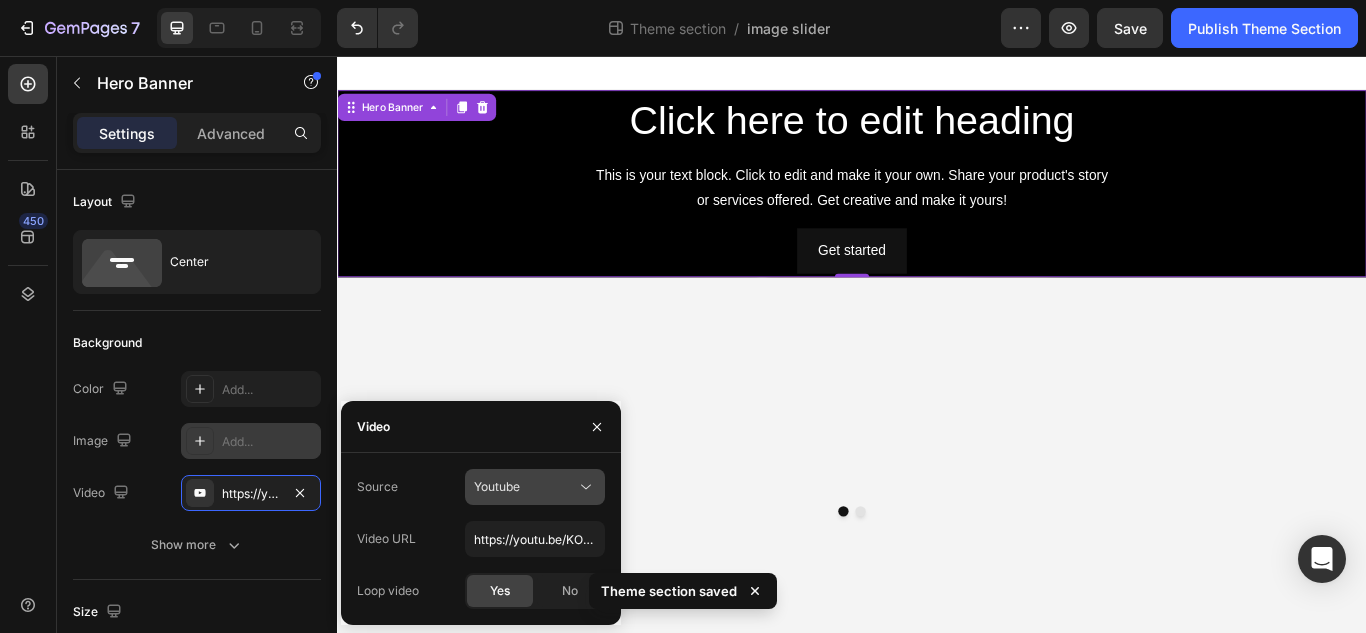 click on "Youtube" 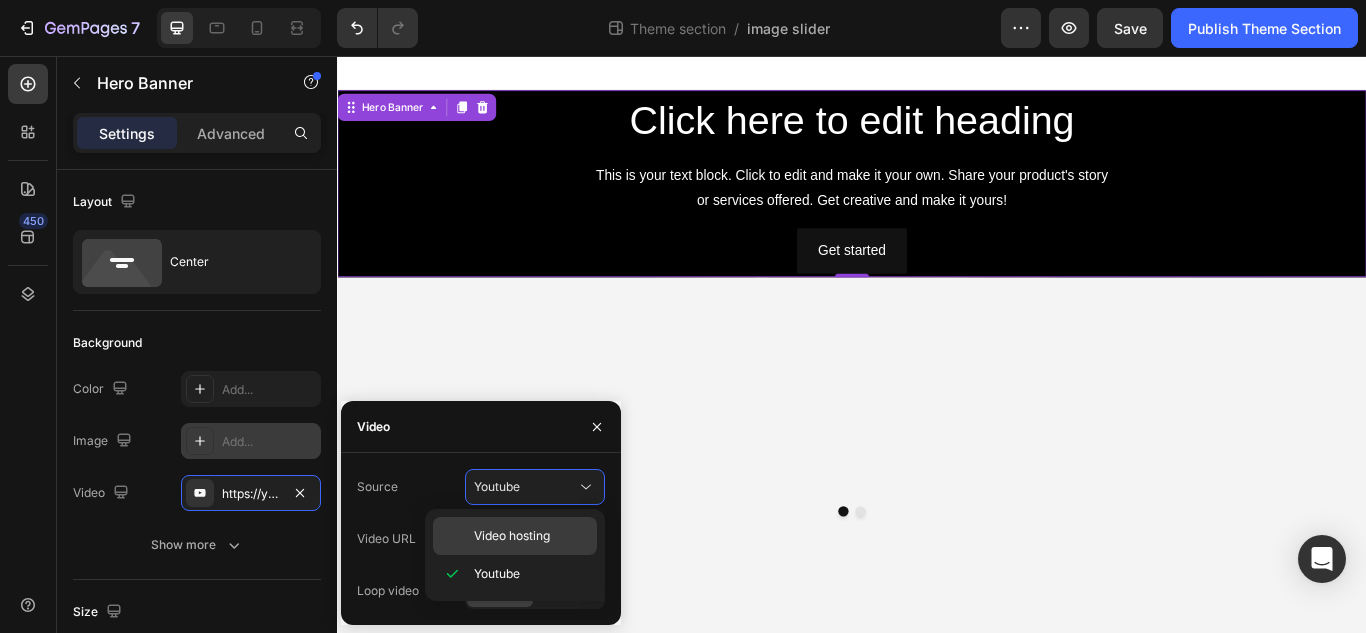 click on "Video hosting" at bounding box center [512, 536] 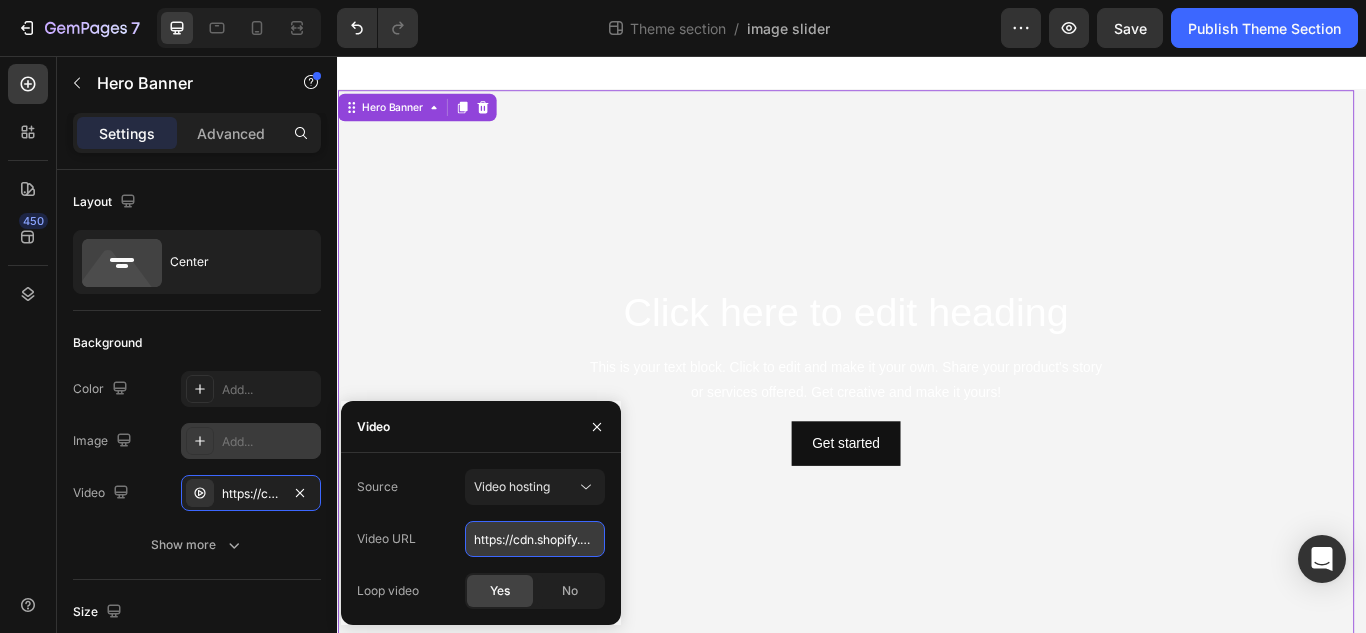 click on "https://cdn.shopify.com/videos/c/o/v/92a407d4e0c94a288eb54cac18c387dc.mp4" at bounding box center [535, 539] 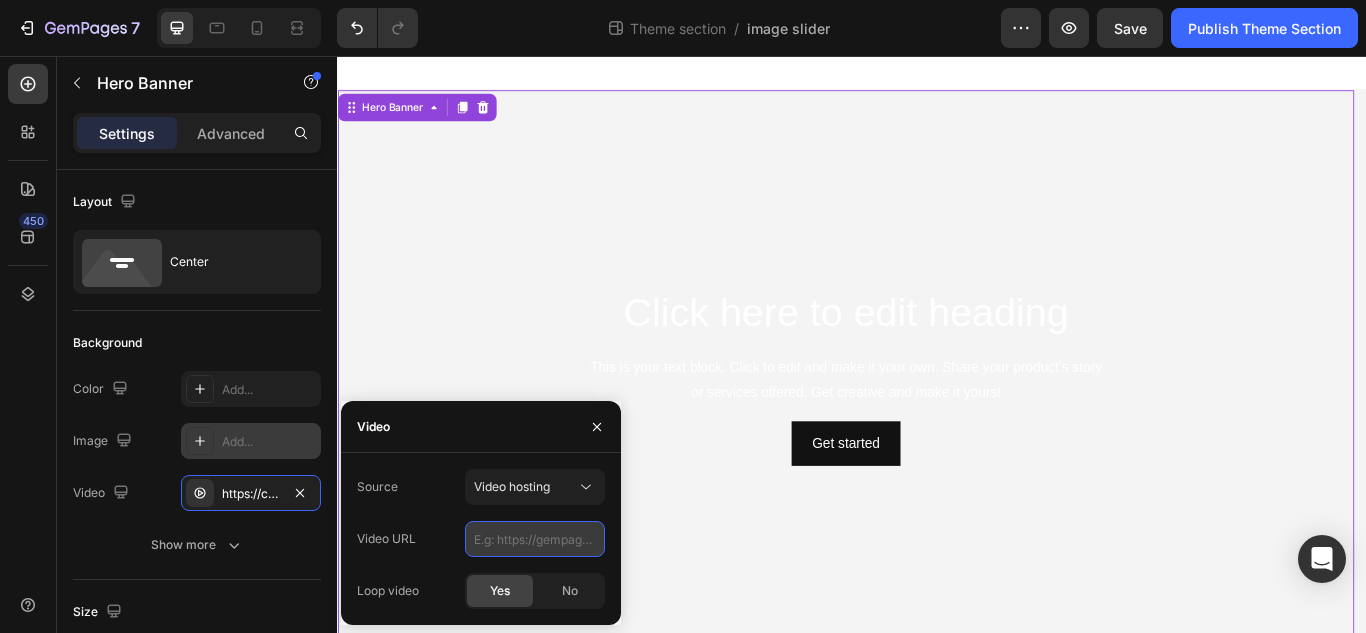 click at bounding box center [535, 539] 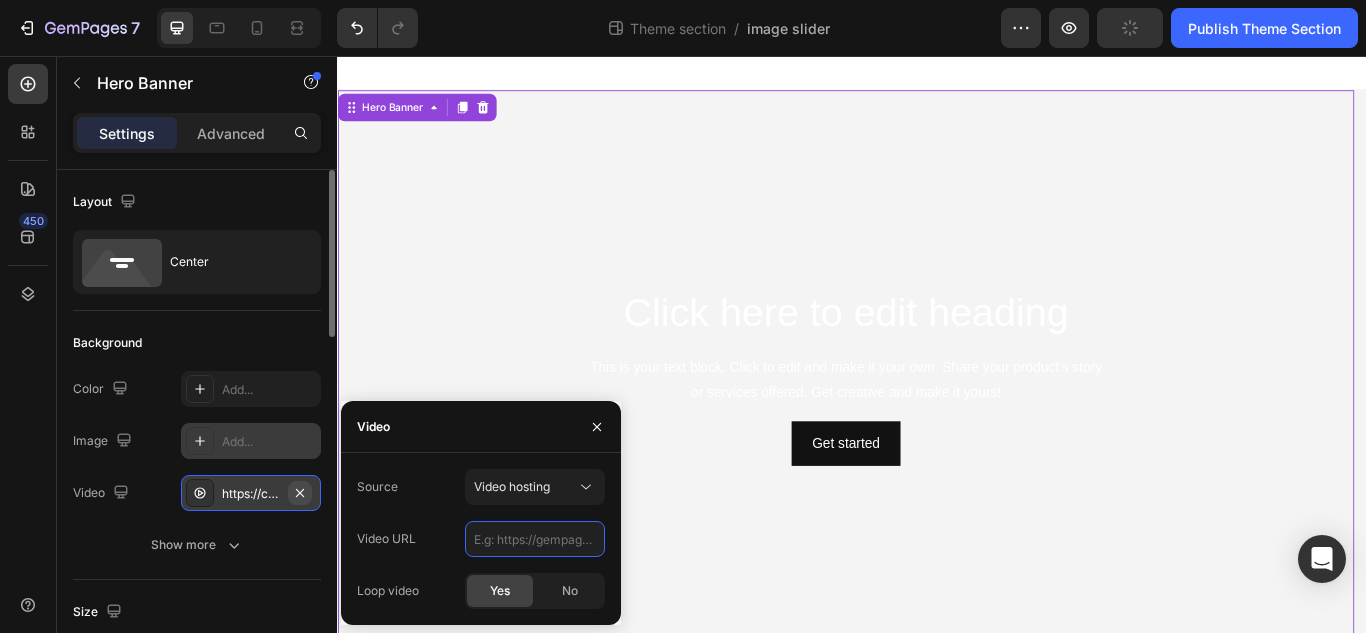 type 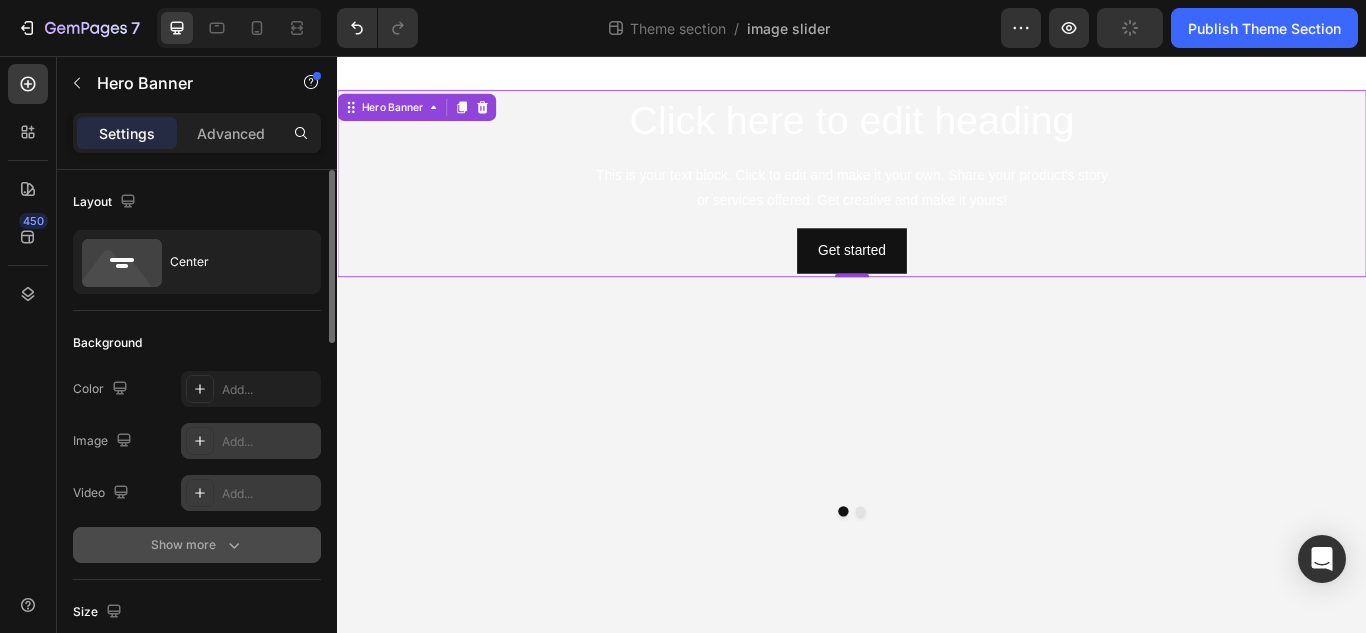 click 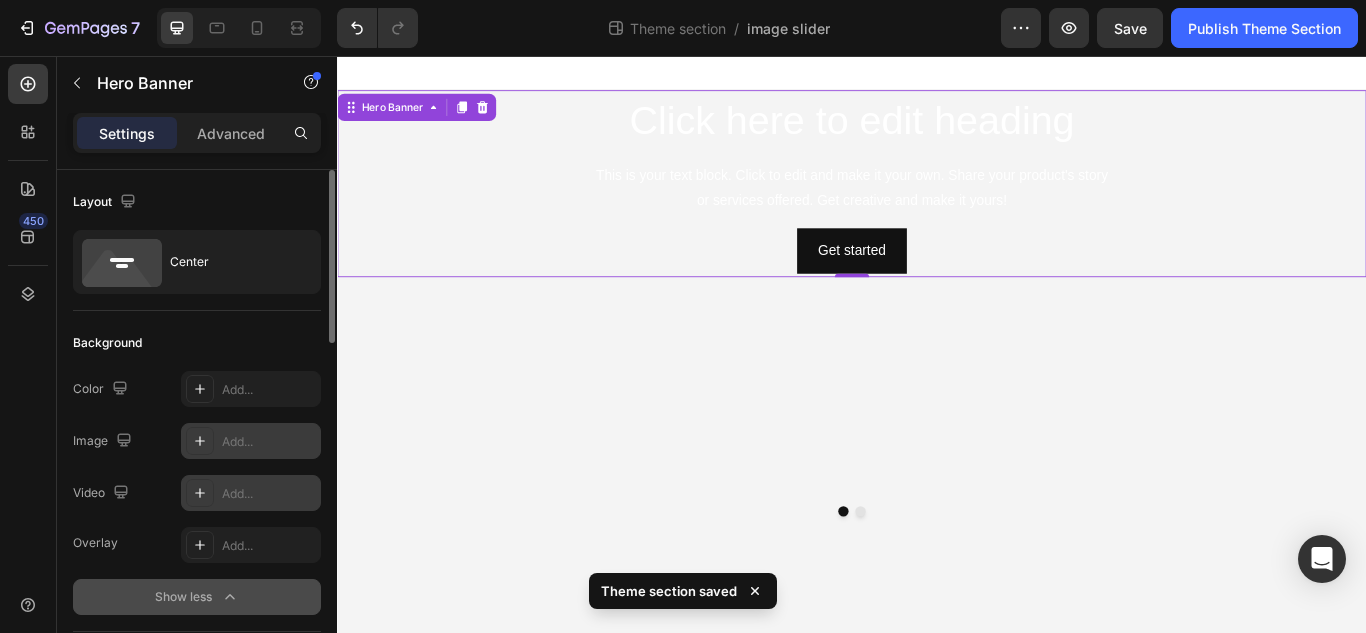 click on "Add..." at bounding box center (269, 494) 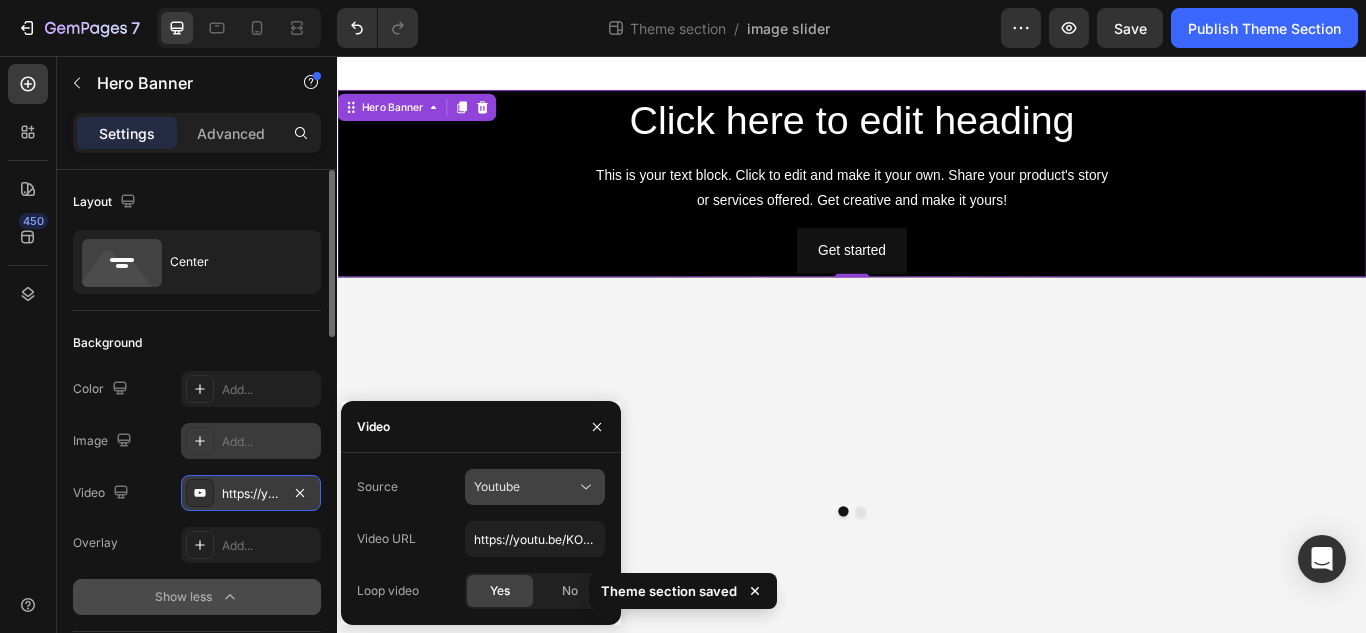 click 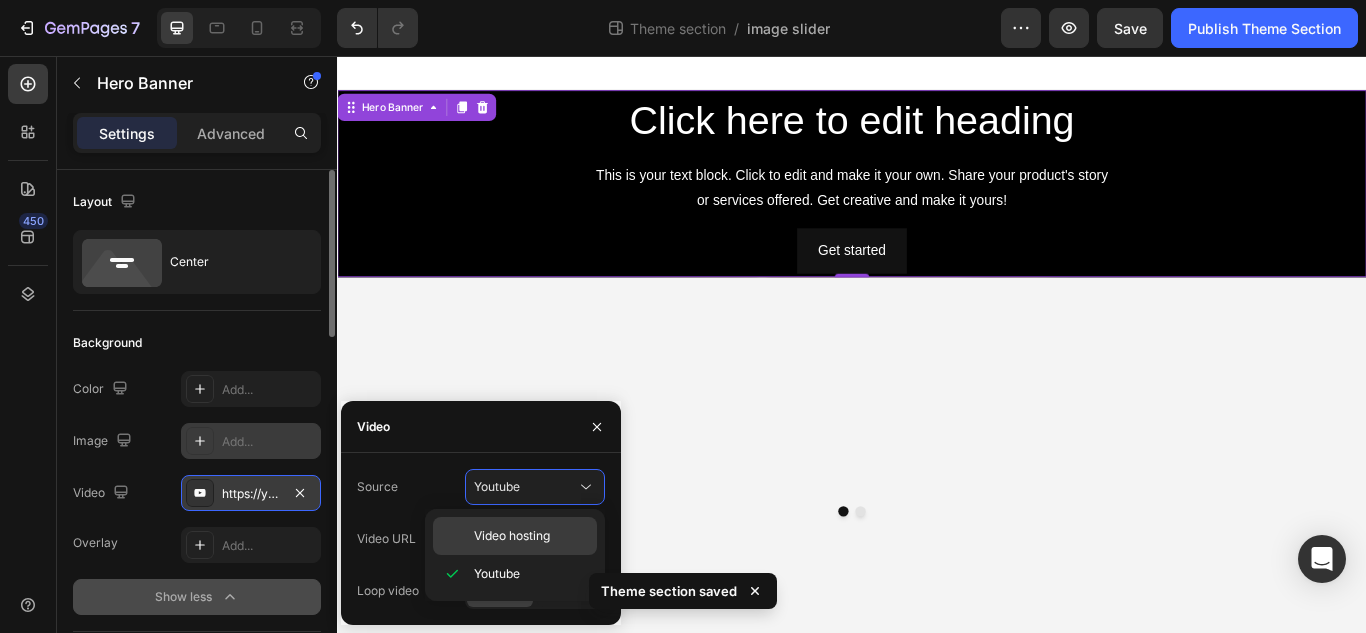 click on "Video hosting" at bounding box center (512, 536) 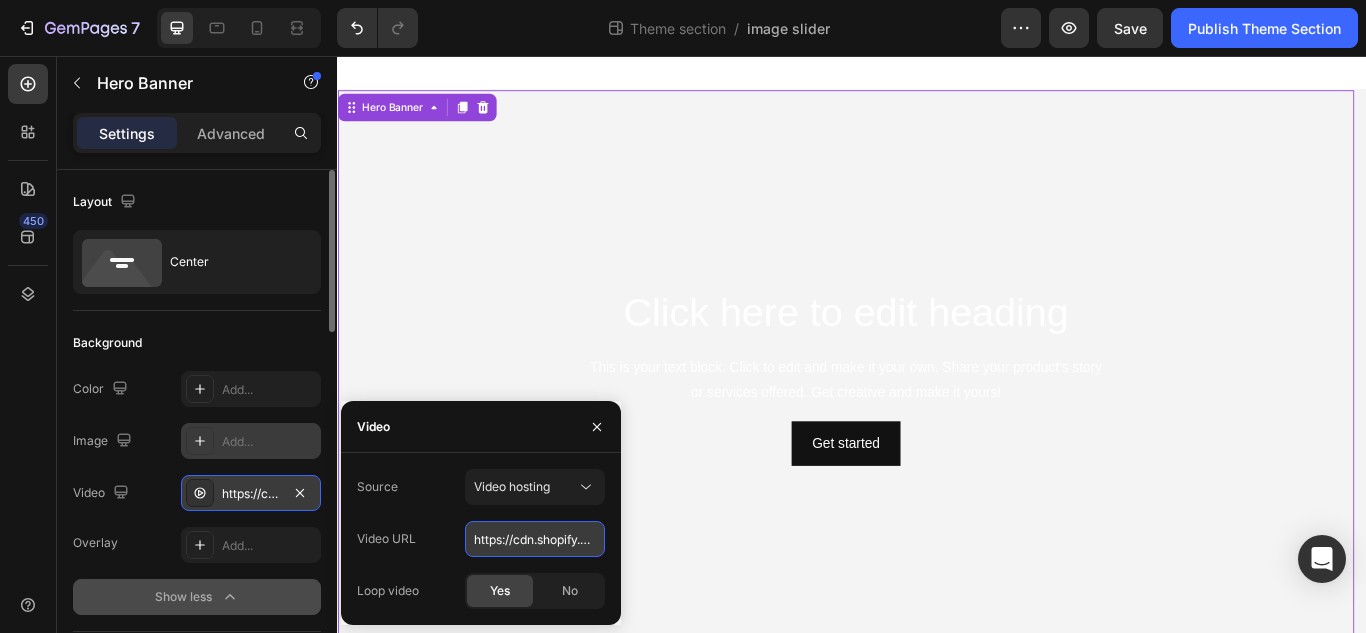 click on "https://cdn.shopify.com/videos/c/o/v/92a407d4e0c94a288eb54cac18c387dc.mp4" at bounding box center (535, 539) 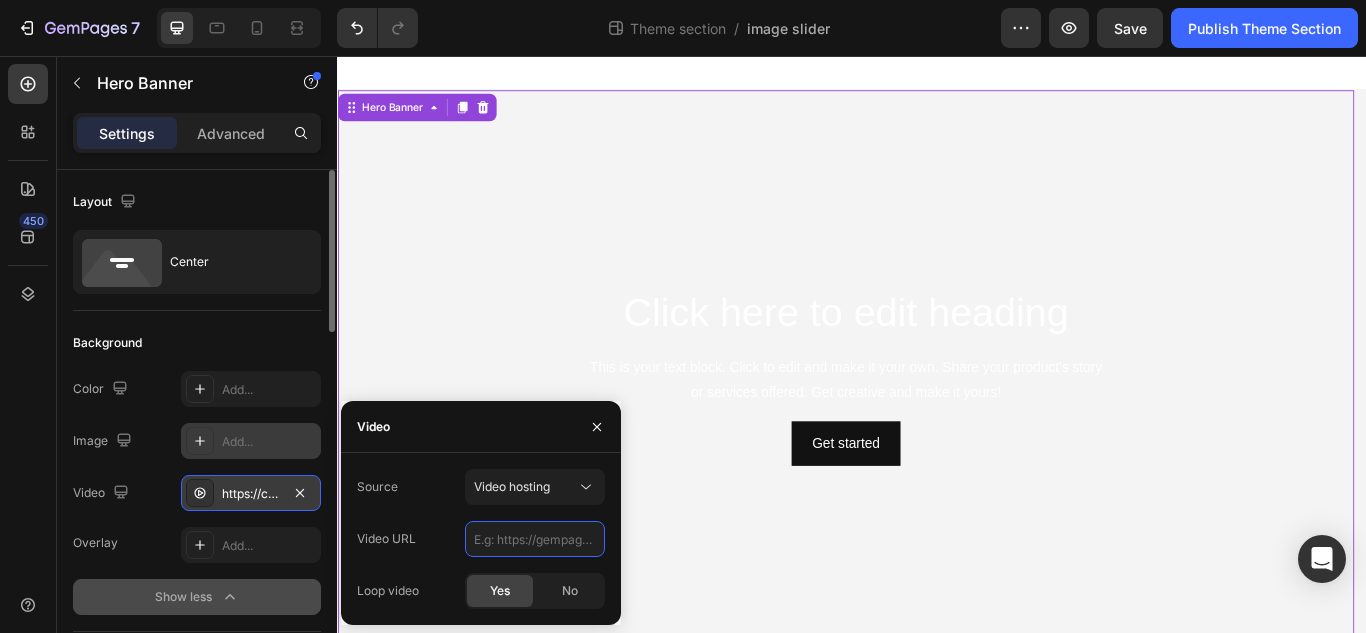 type 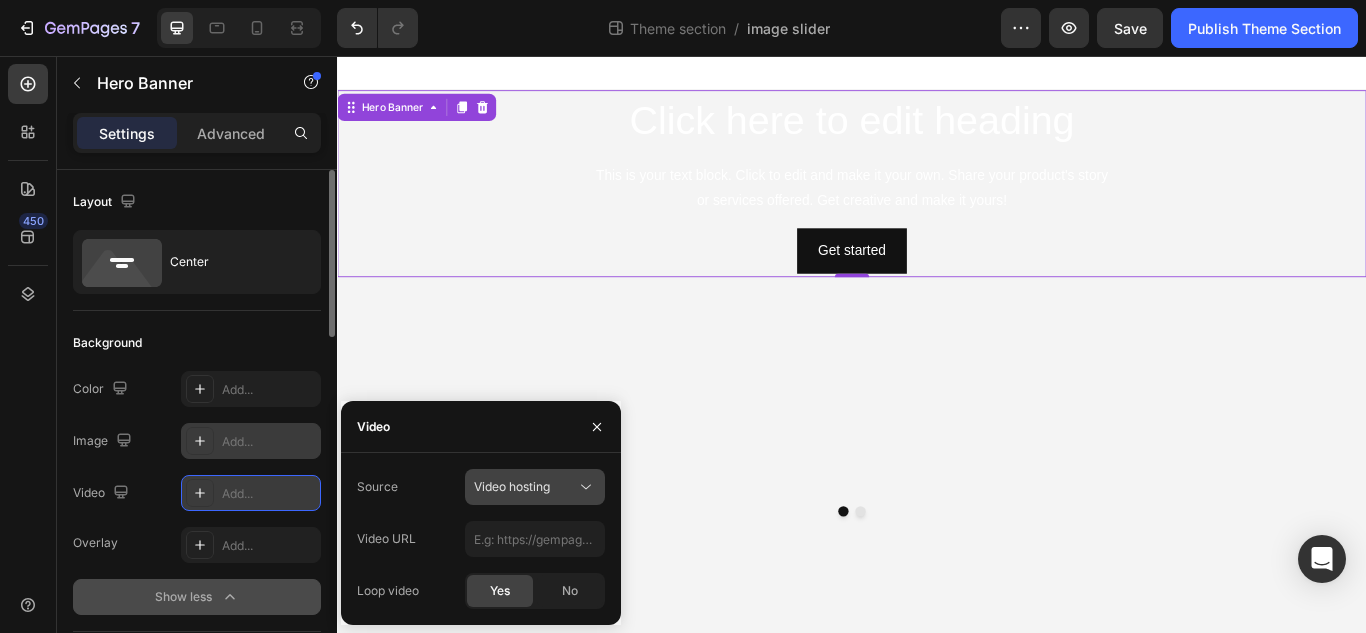 click on "Video hosting" at bounding box center [512, 487] 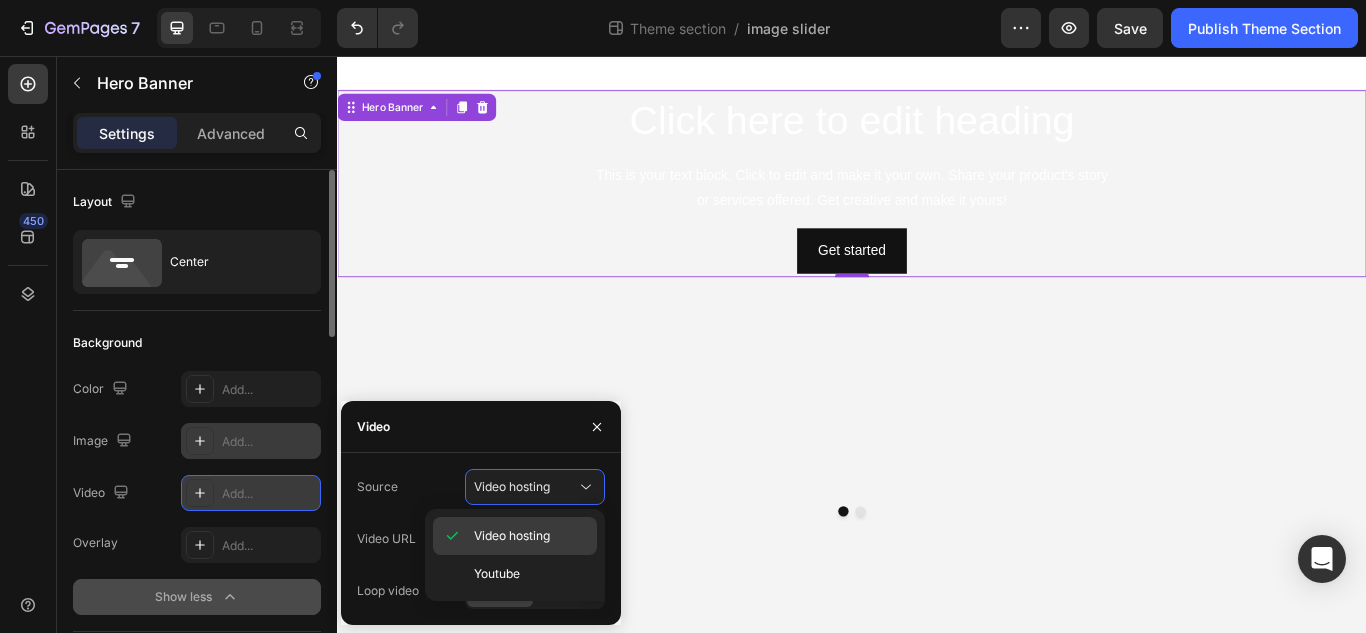 click on "Video hosting" at bounding box center (512, 536) 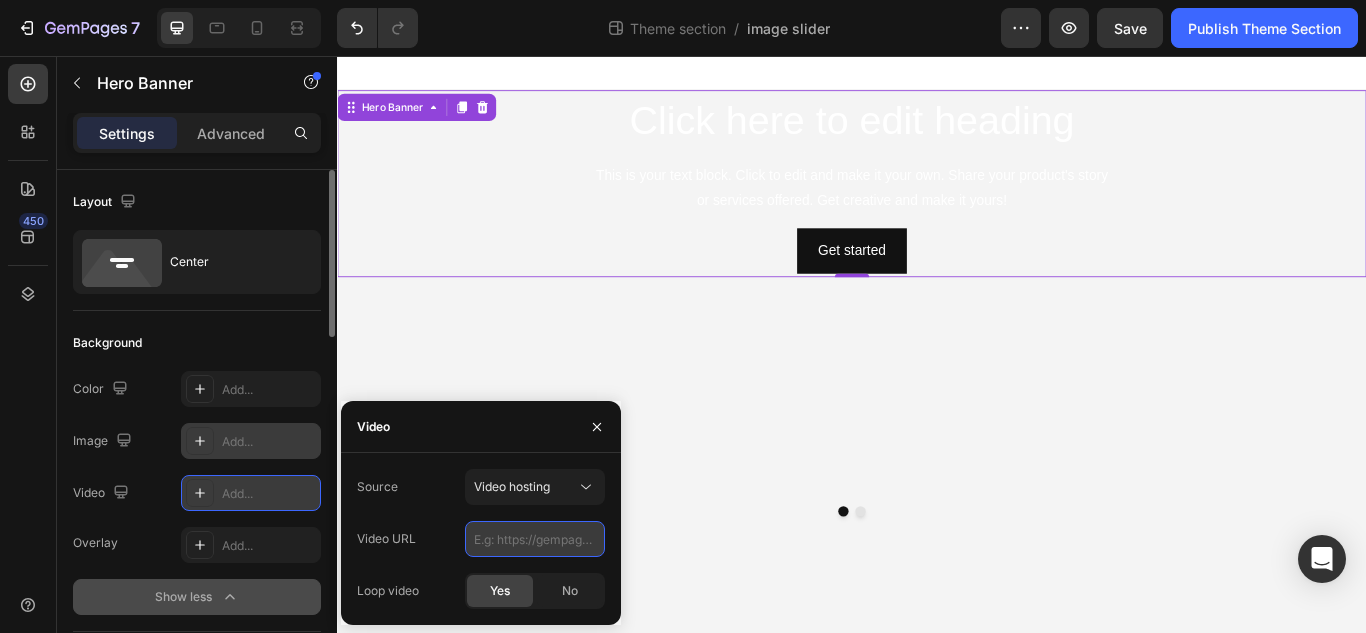 click at bounding box center (535, 539) 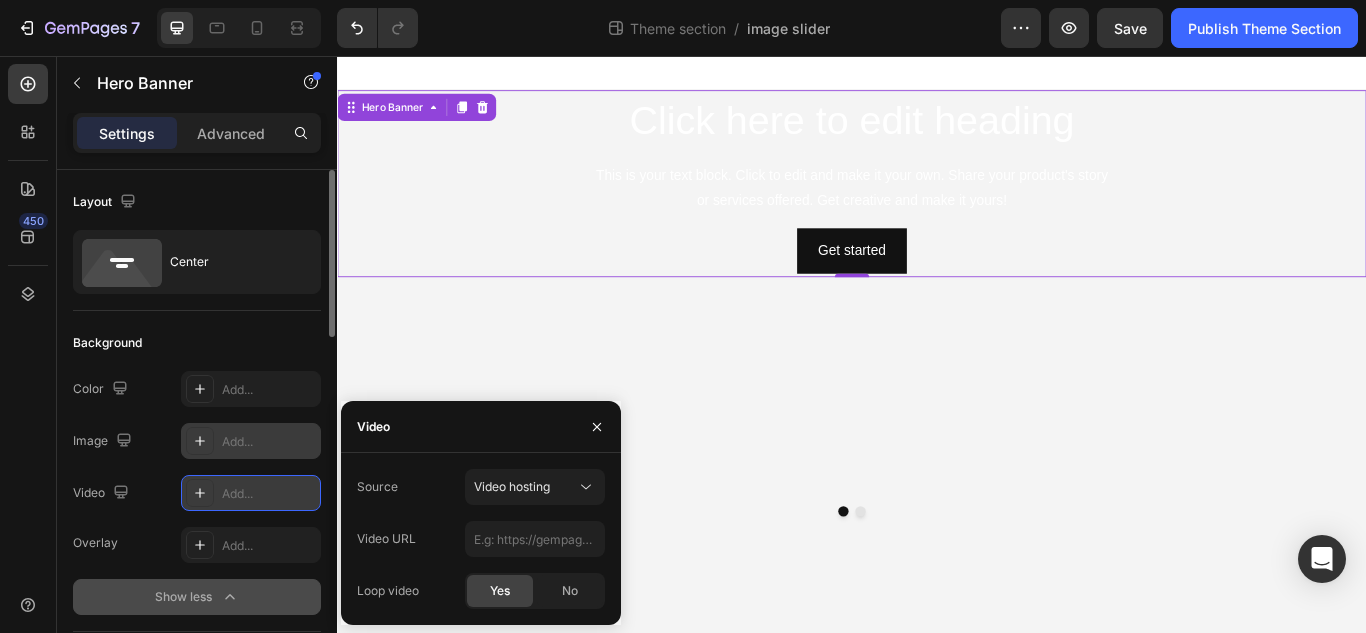 click 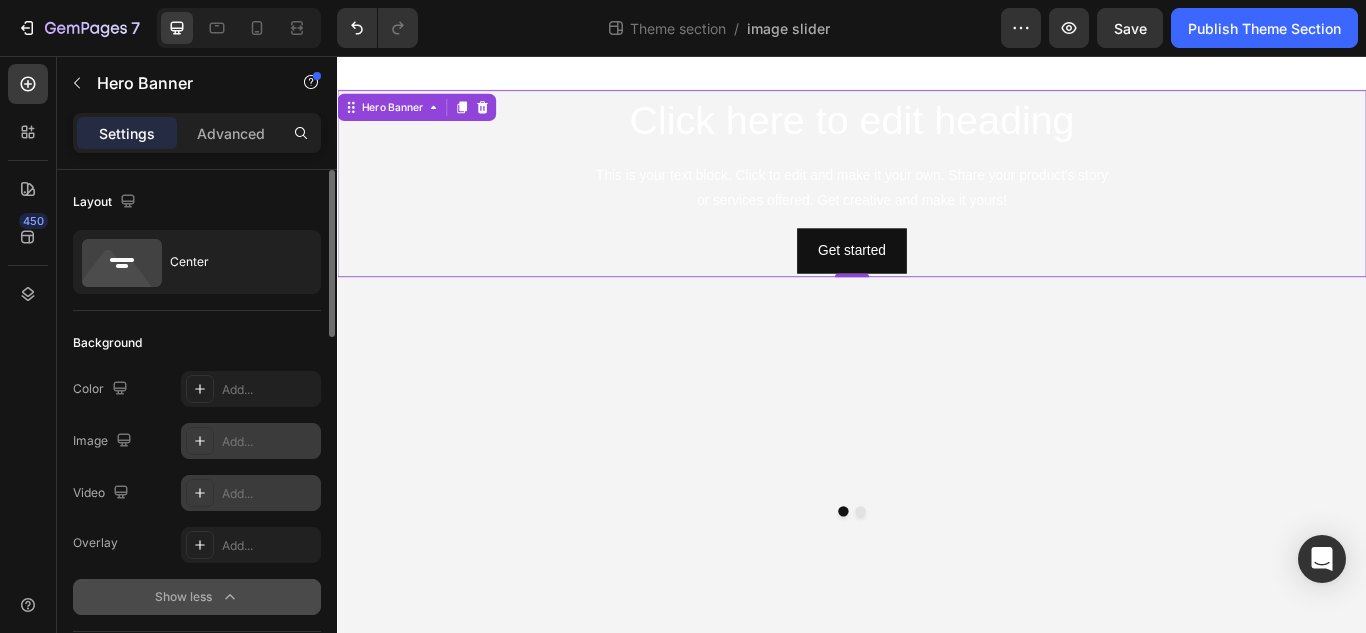 click 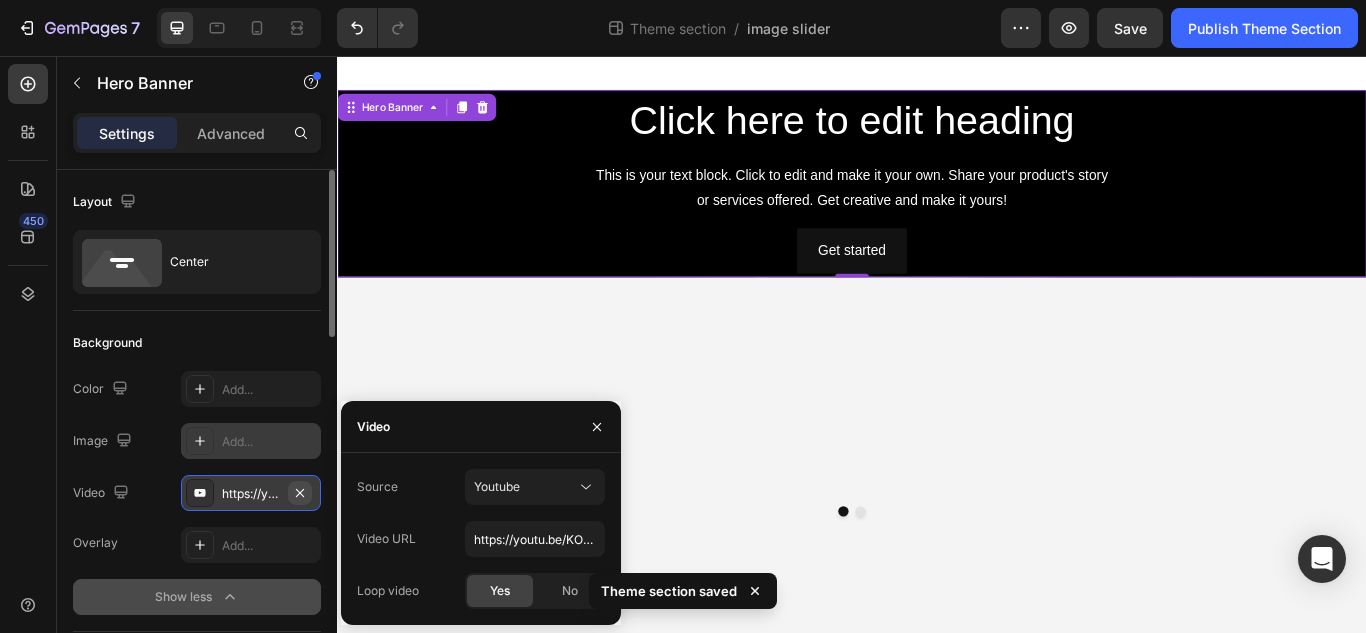 click 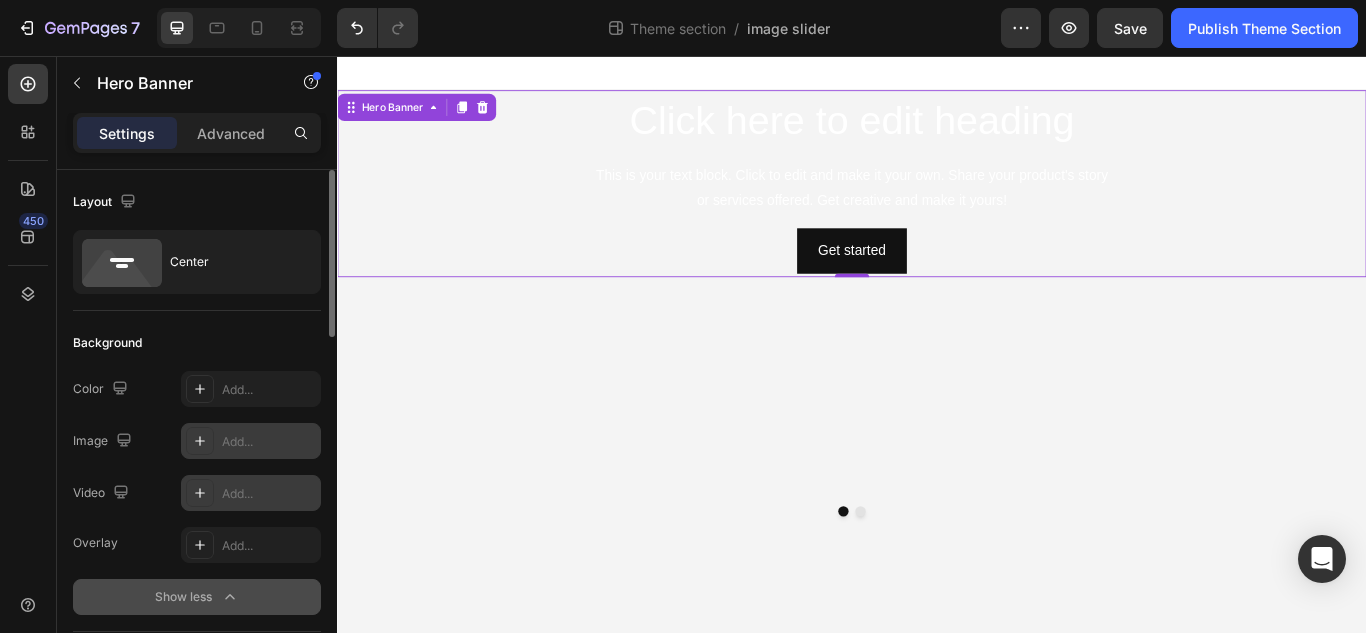 click on "Add..." at bounding box center [269, 494] 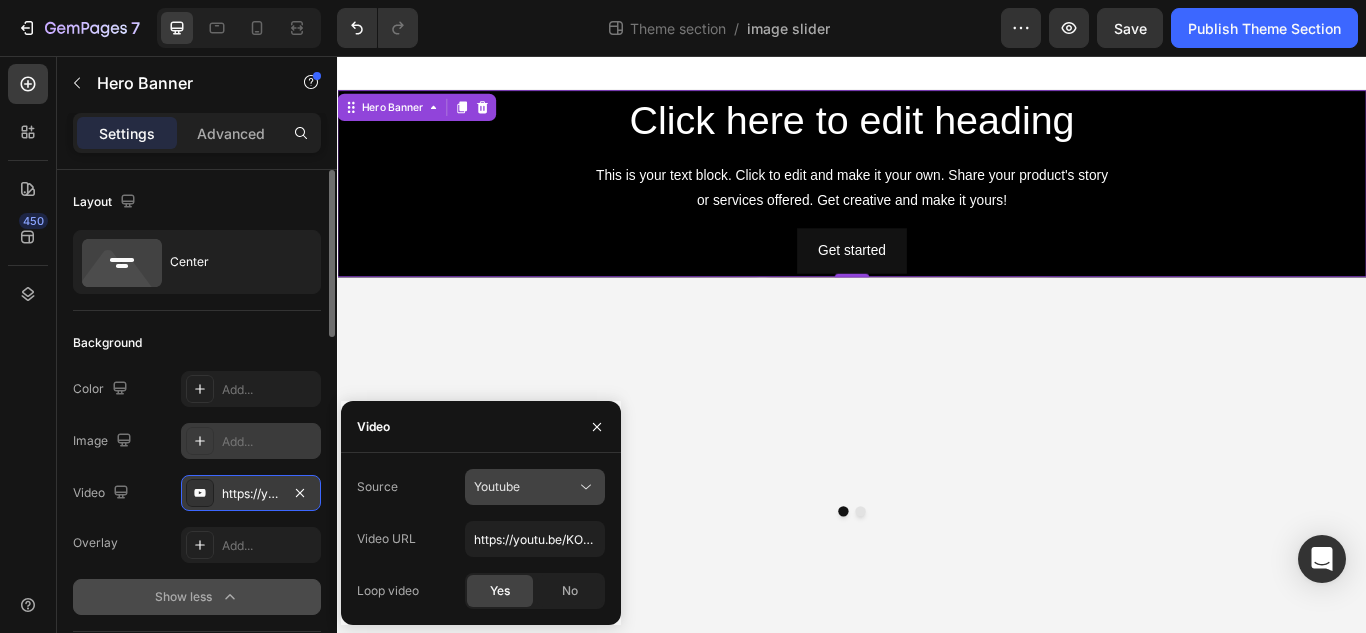 click on "Youtube" 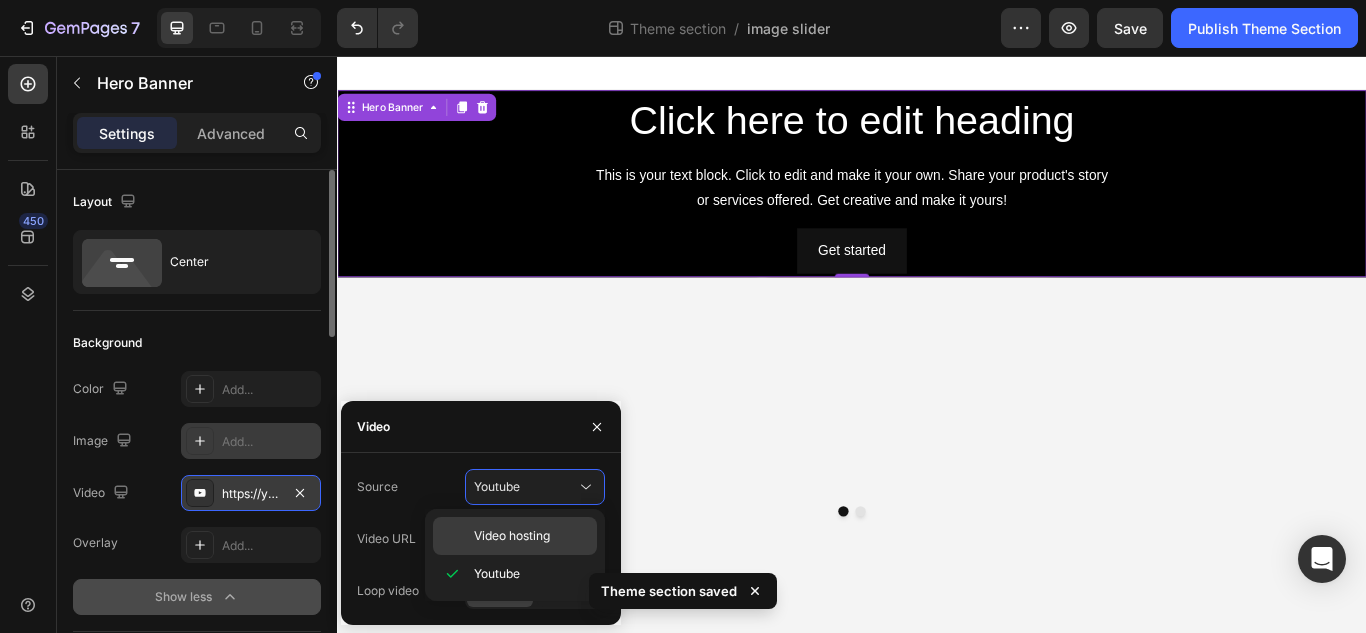 click on "Video hosting" at bounding box center [512, 536] 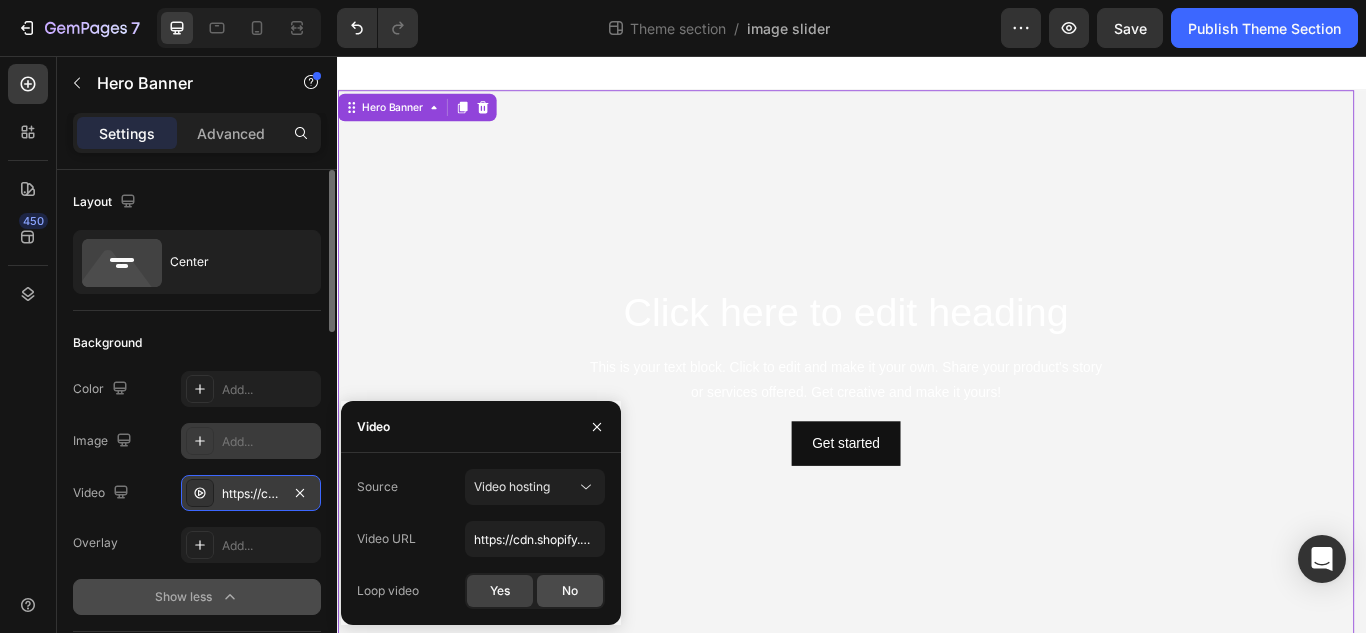 click on "No" 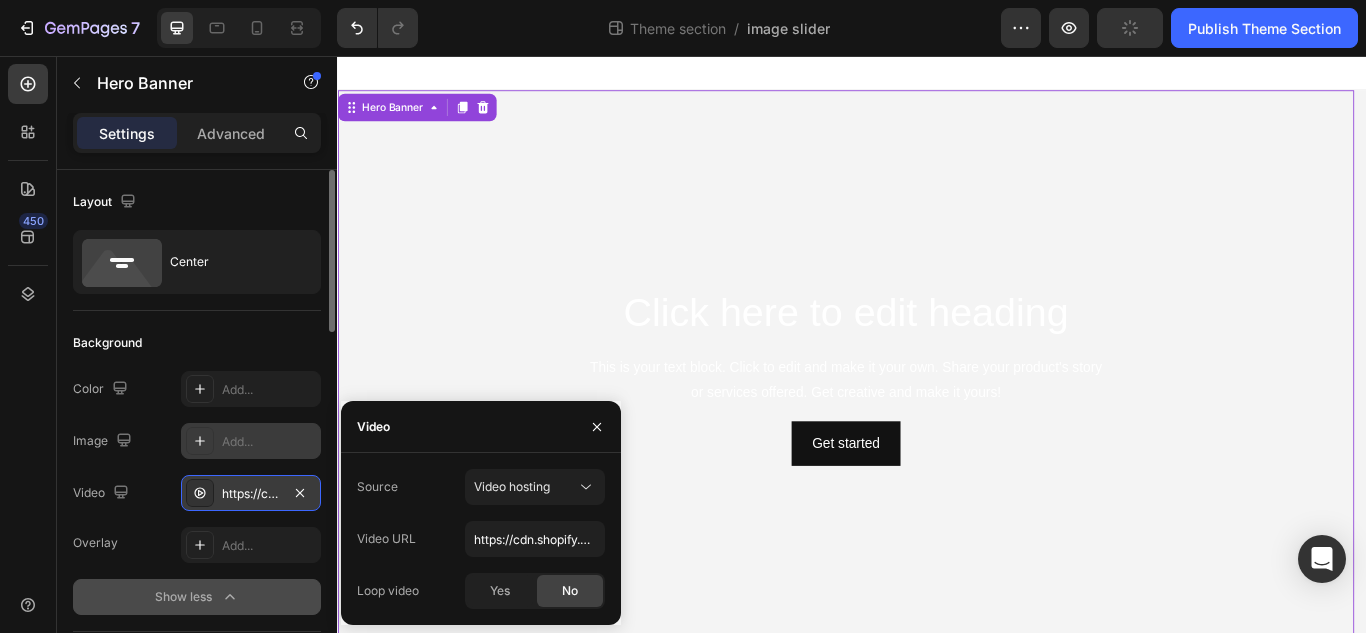 click on "No" 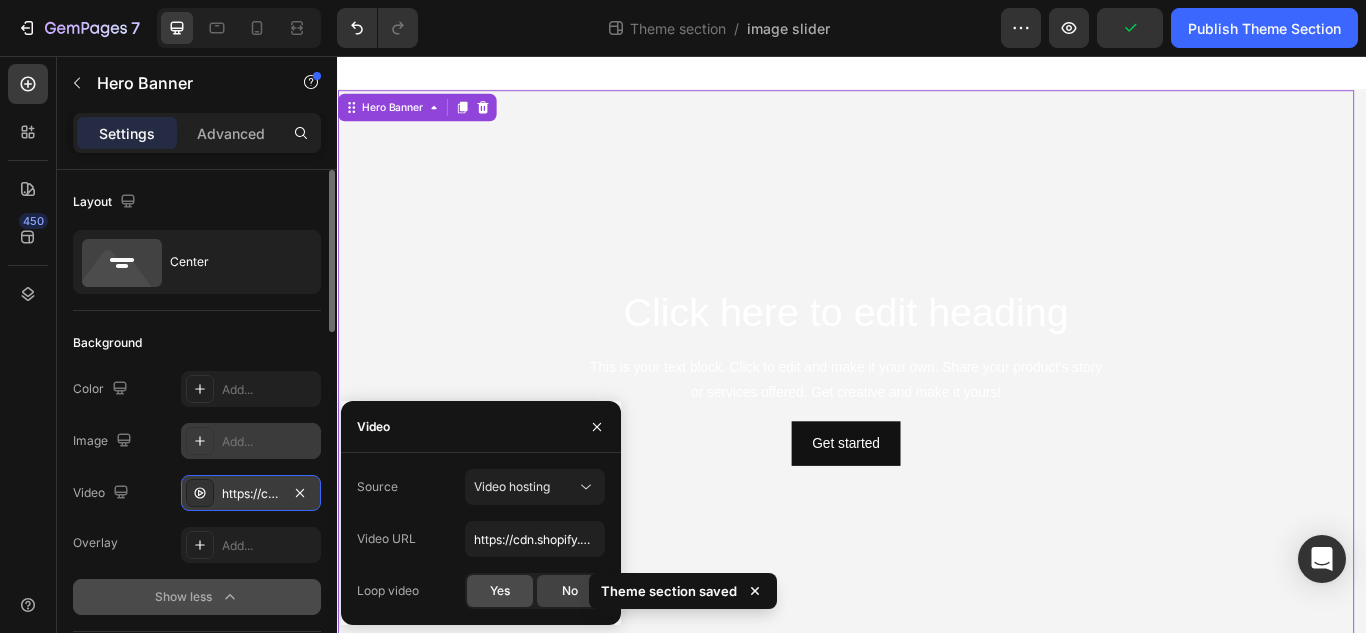 click on "Yes" 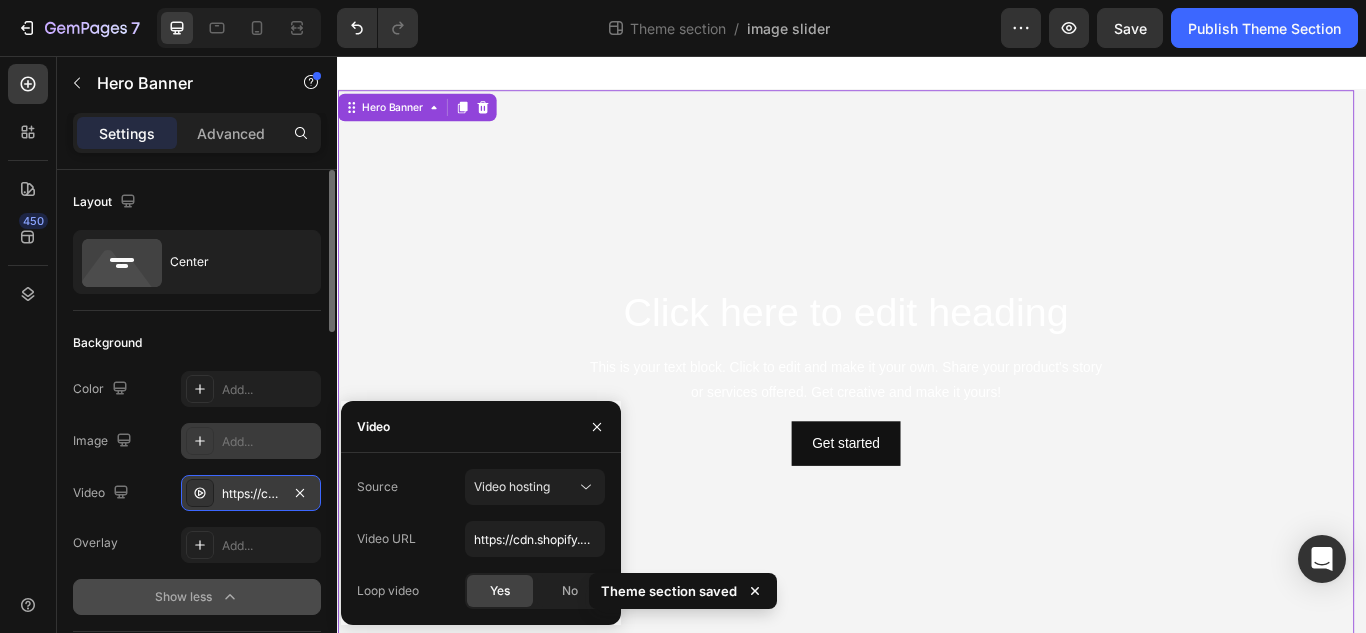click on "Yes" 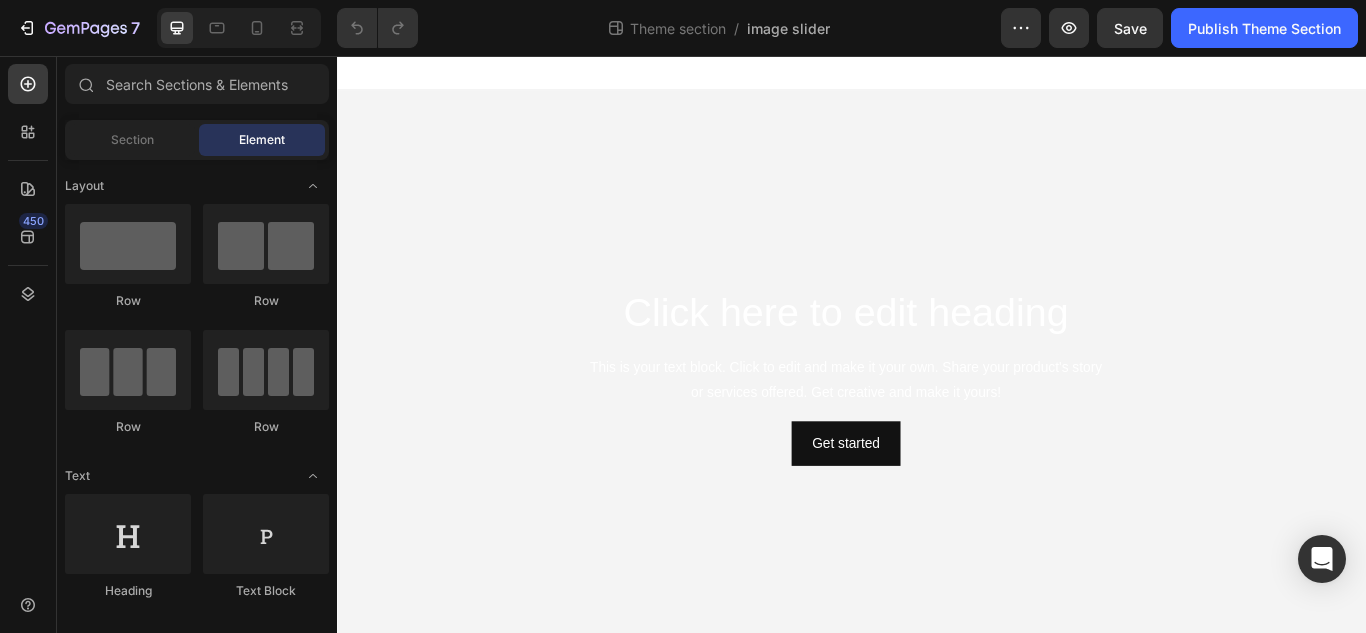 scroll, scrollTop: 0, scrollLeft: 0, axis: both 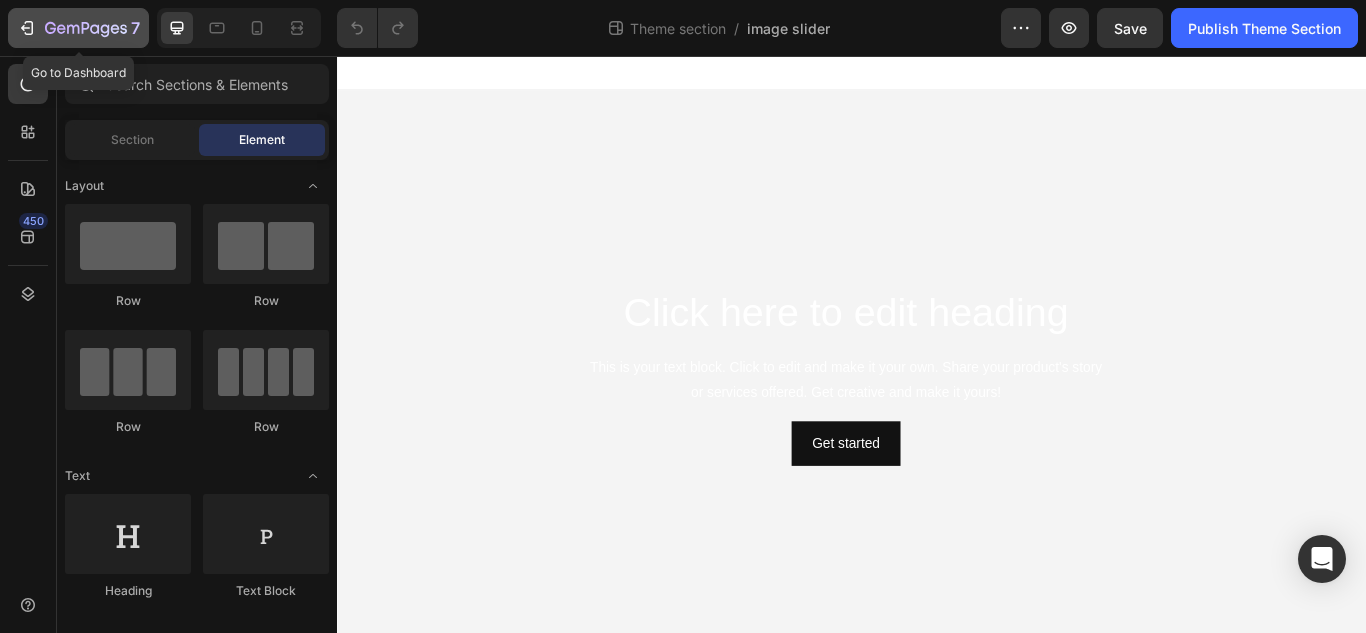click 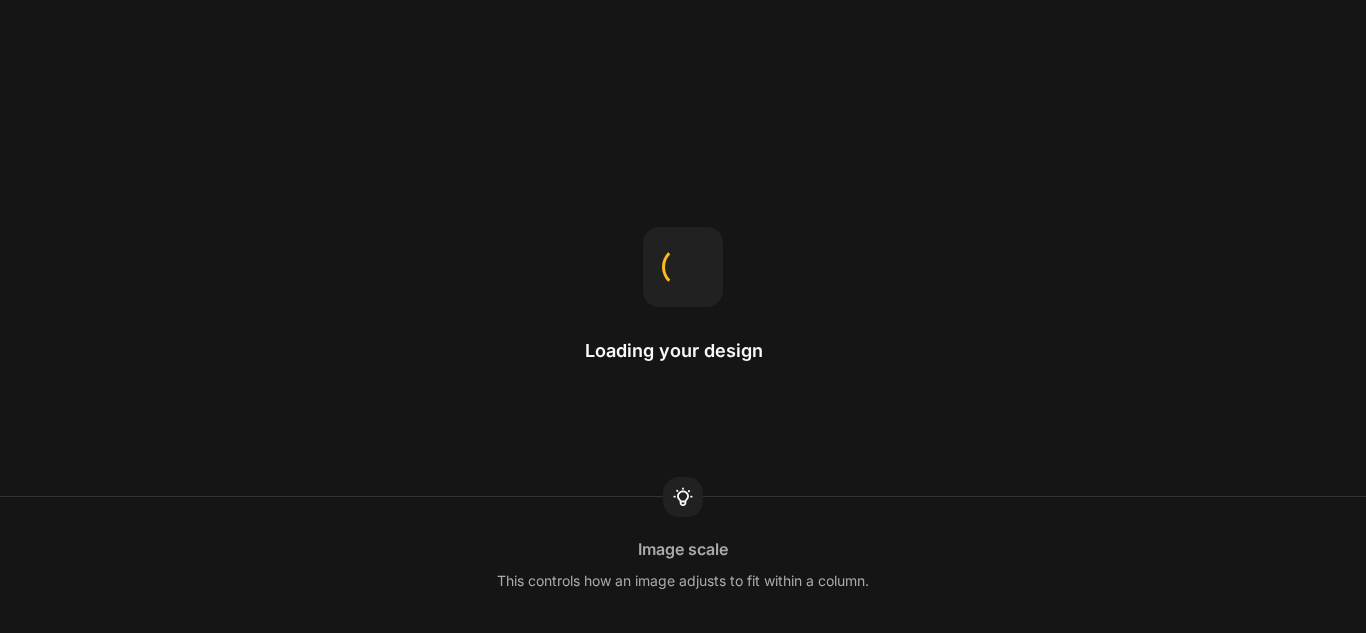 scroll, scrollTop: 0, scrollLeft: 0, axis: both 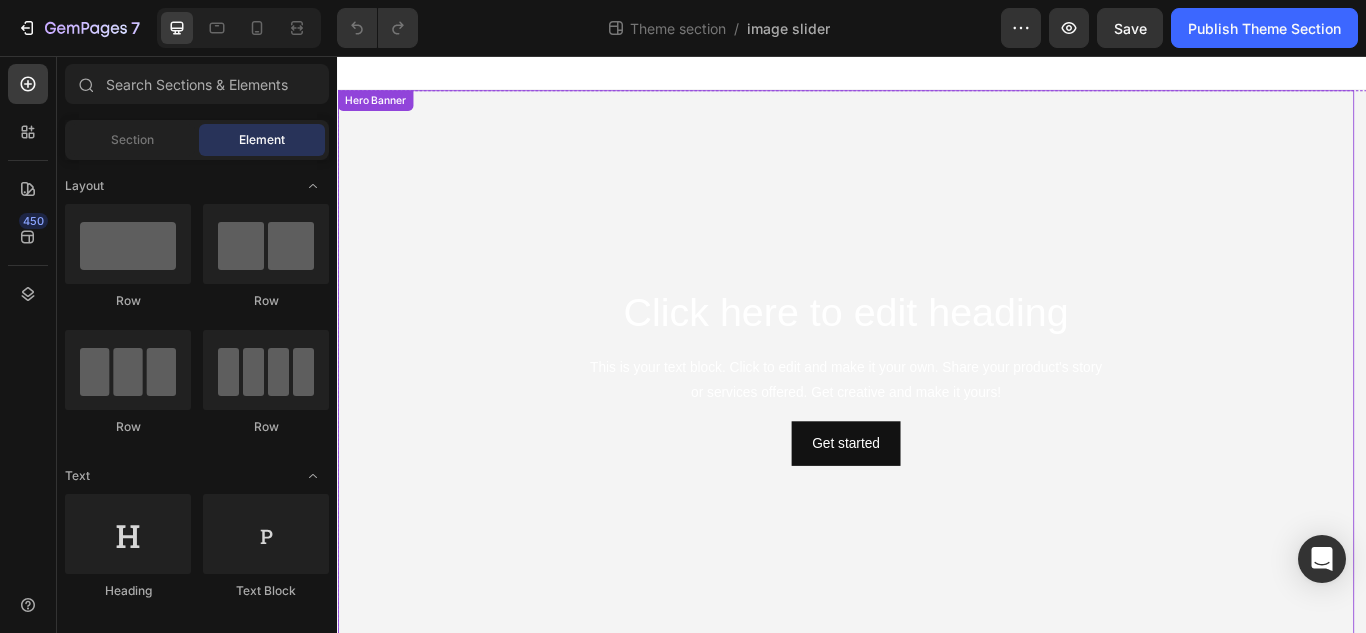 click at bounding box center (929, 429) 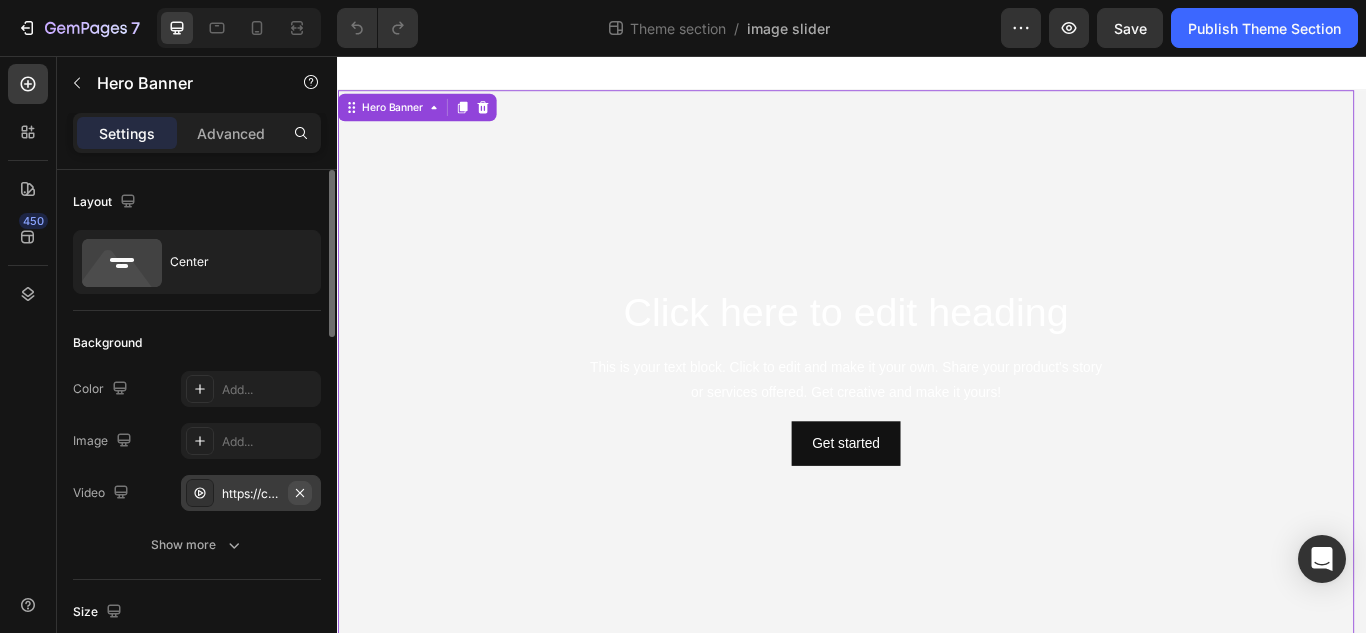 click 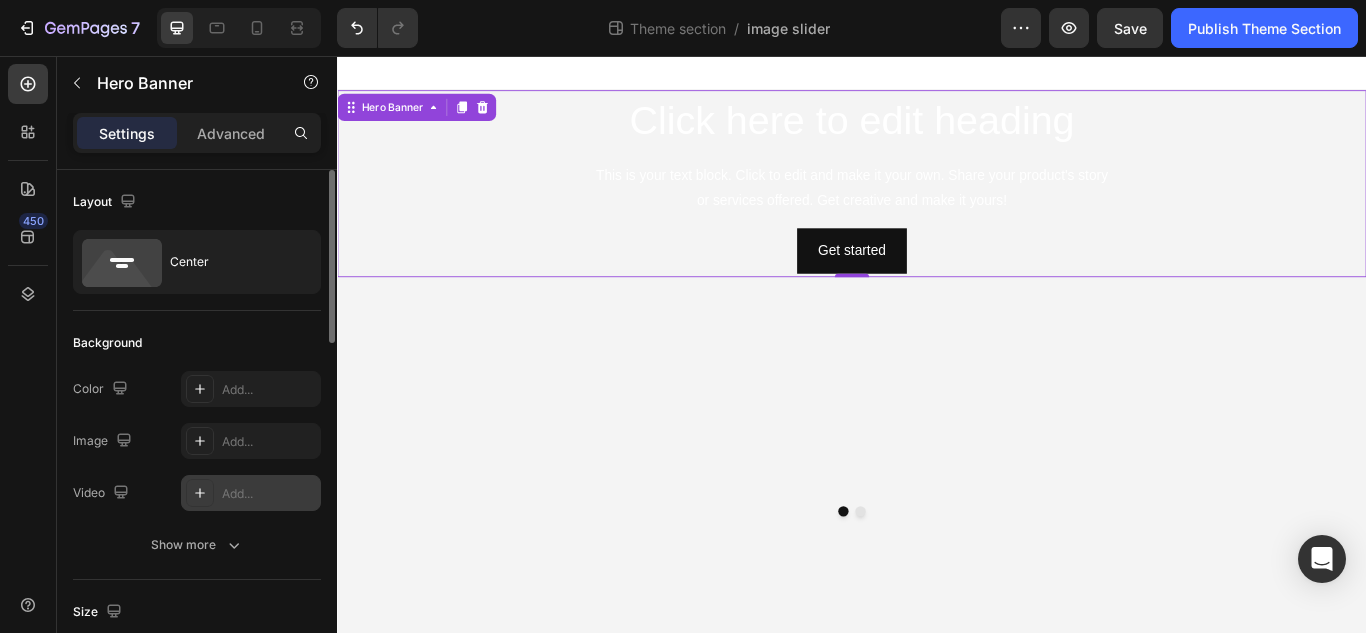 click on "Add..." at bounding box center (269, 494) 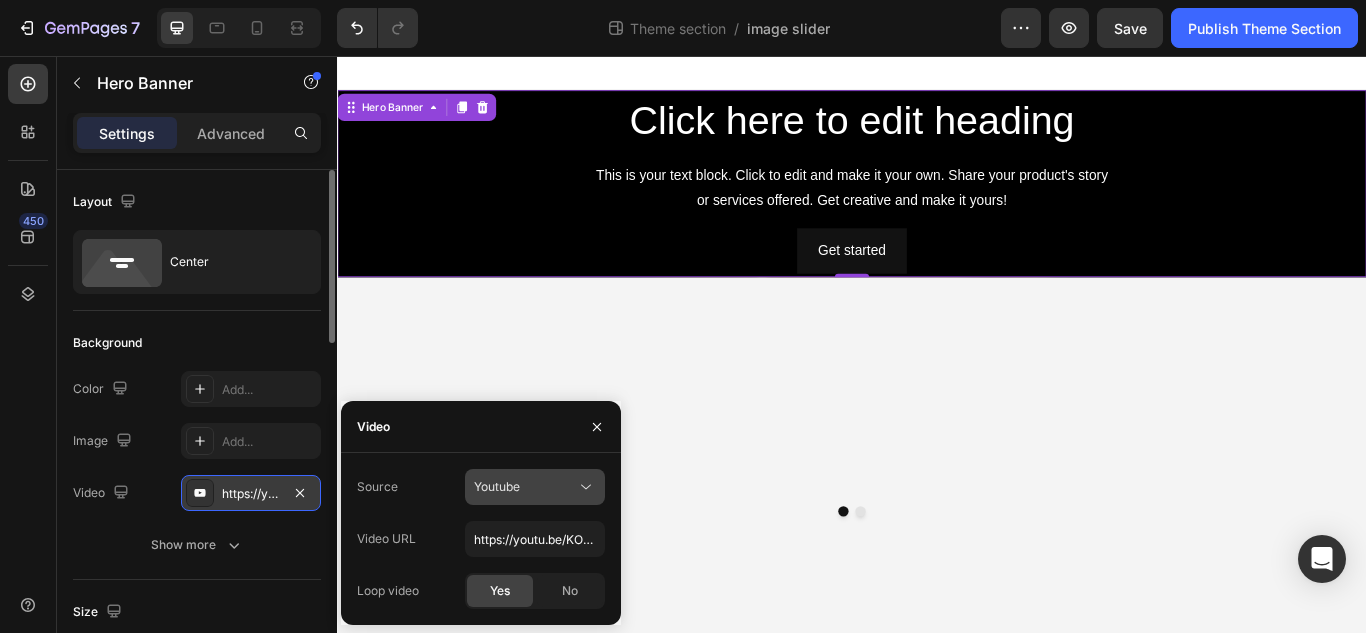 click 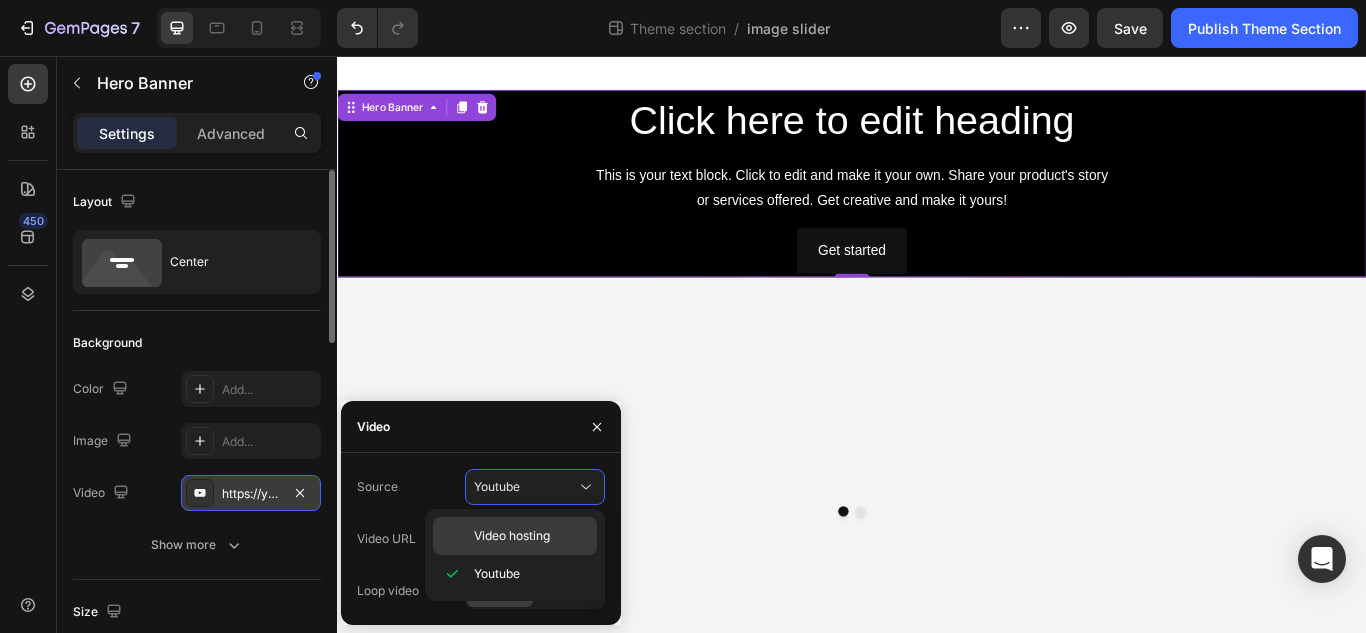 click on "Video hosting" at bounding box center [512, 536] 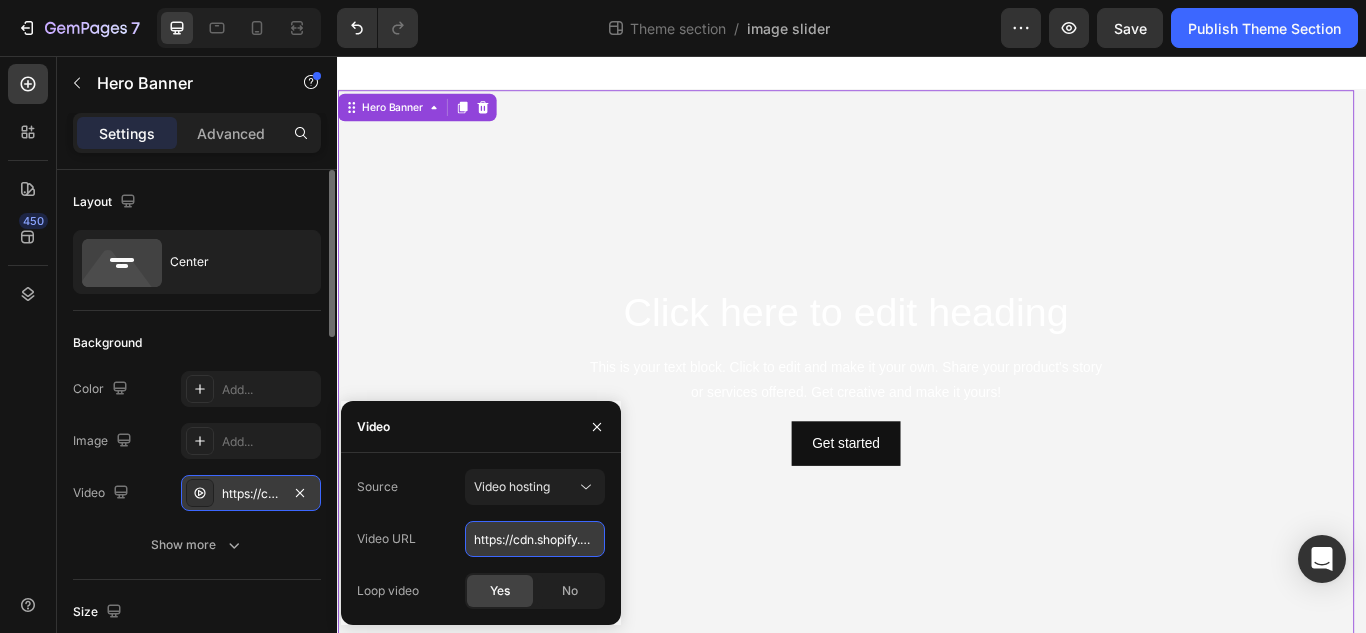 click on "https://cdn.shopify.com/videos/c/o/v/92a407d4e0c94a288eb54cac18c387dc.mp4" at bounding box center (535, 539) 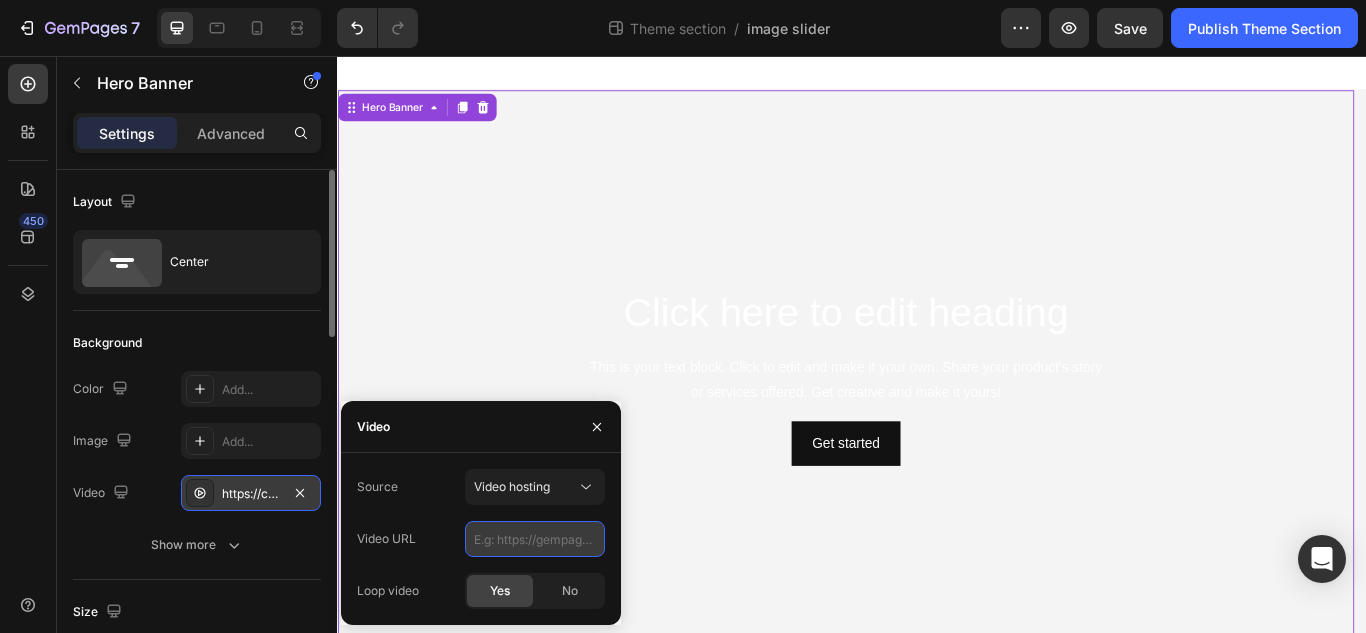 paste on "https://cdn.shopify.com/videos/c/o/v/85be318fca504d4a9ae19838ba1809b9.mp4" 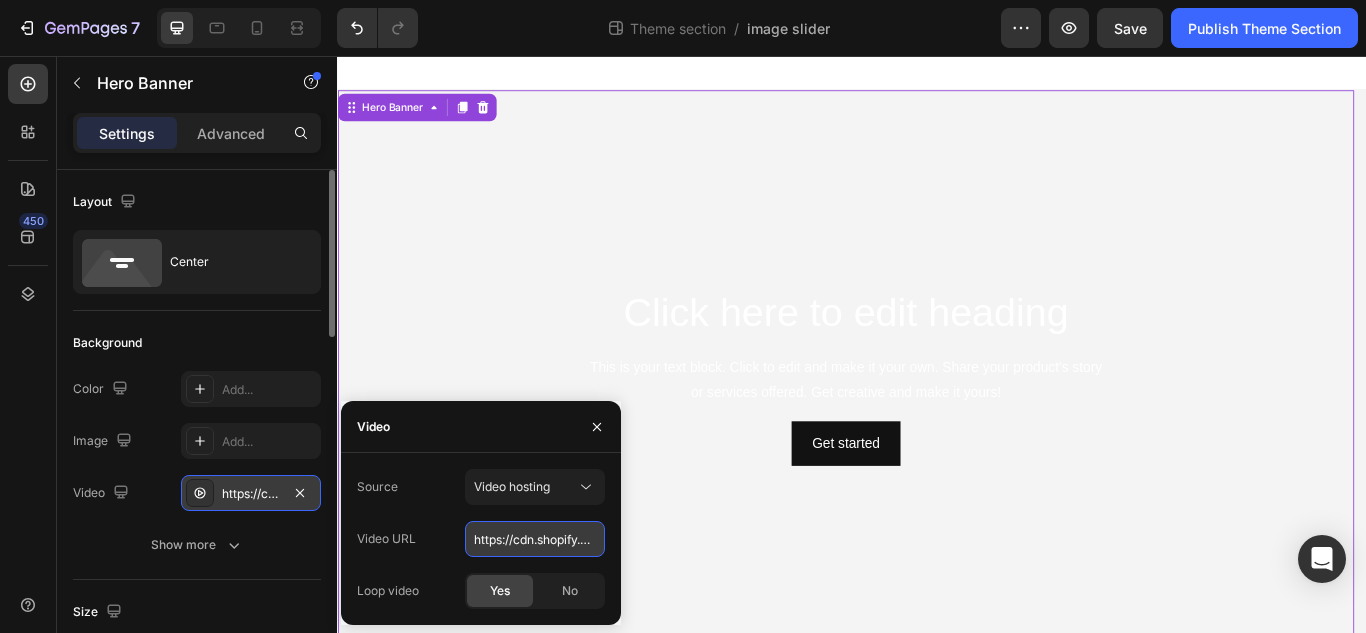 scroll, scrollTop: 0, scrollLeft: 342, axis: horizontal 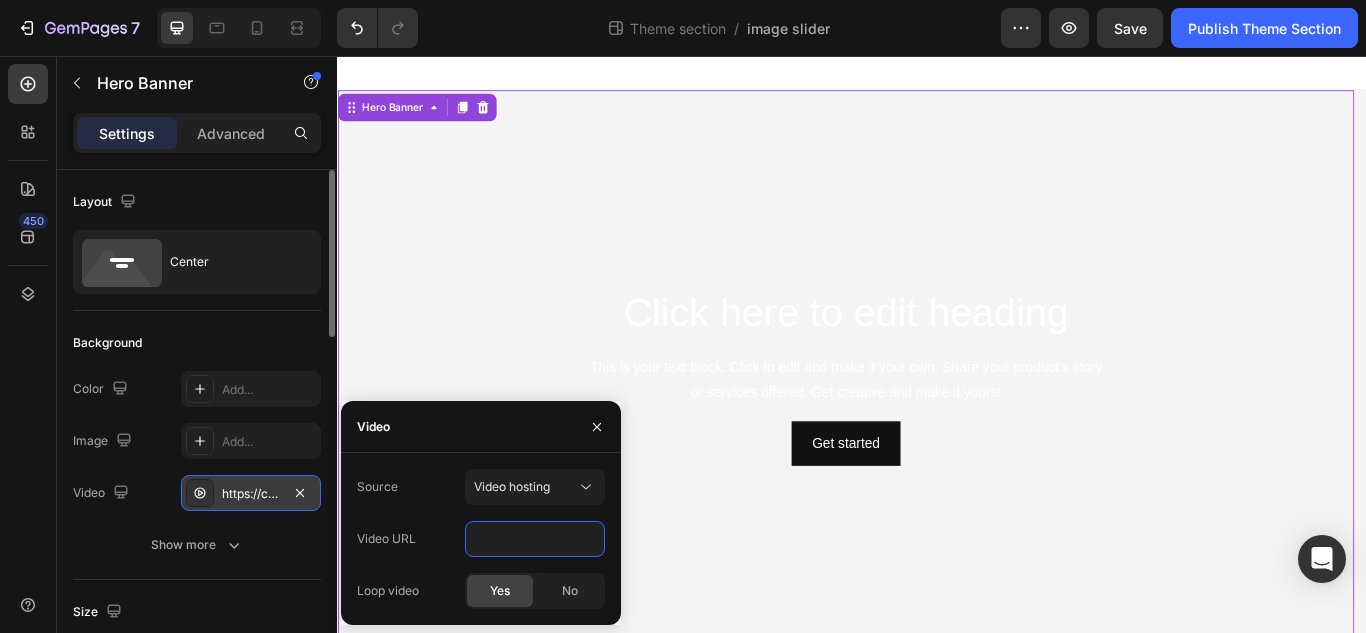 type on "https://cdn.shopify.com/videos/c/o/v/85be318fca504d4a9ae19838ba1809b9.mp4" 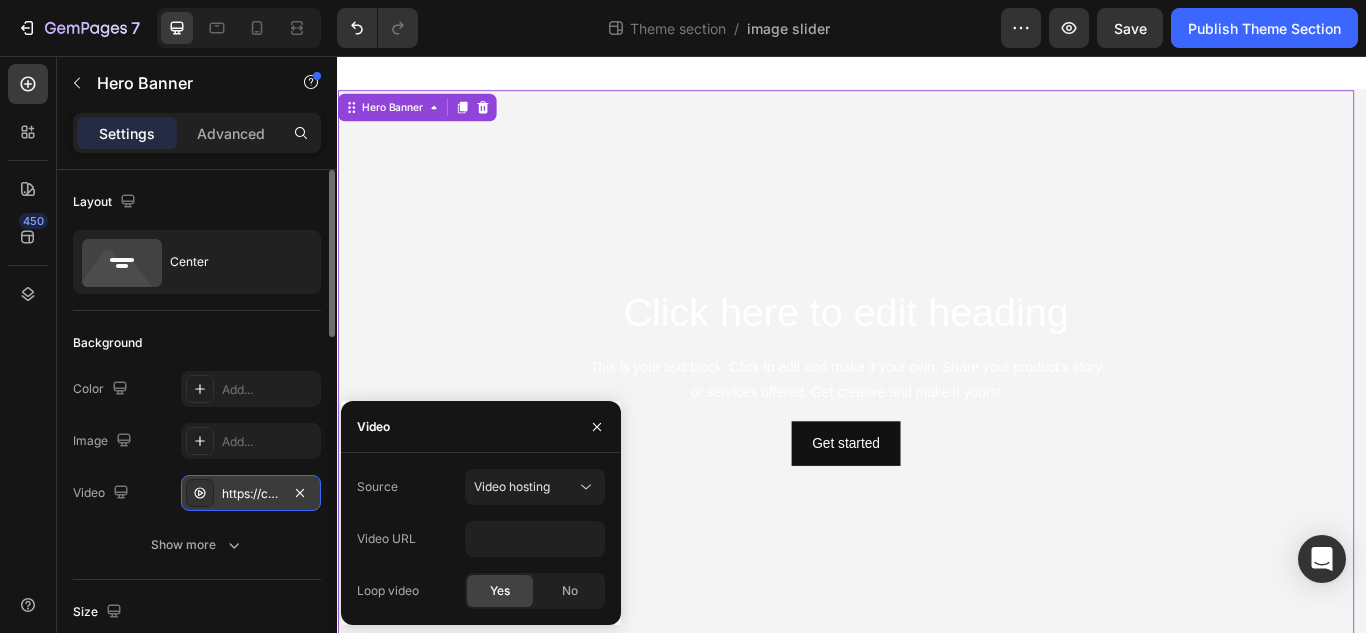 click on "Yes" 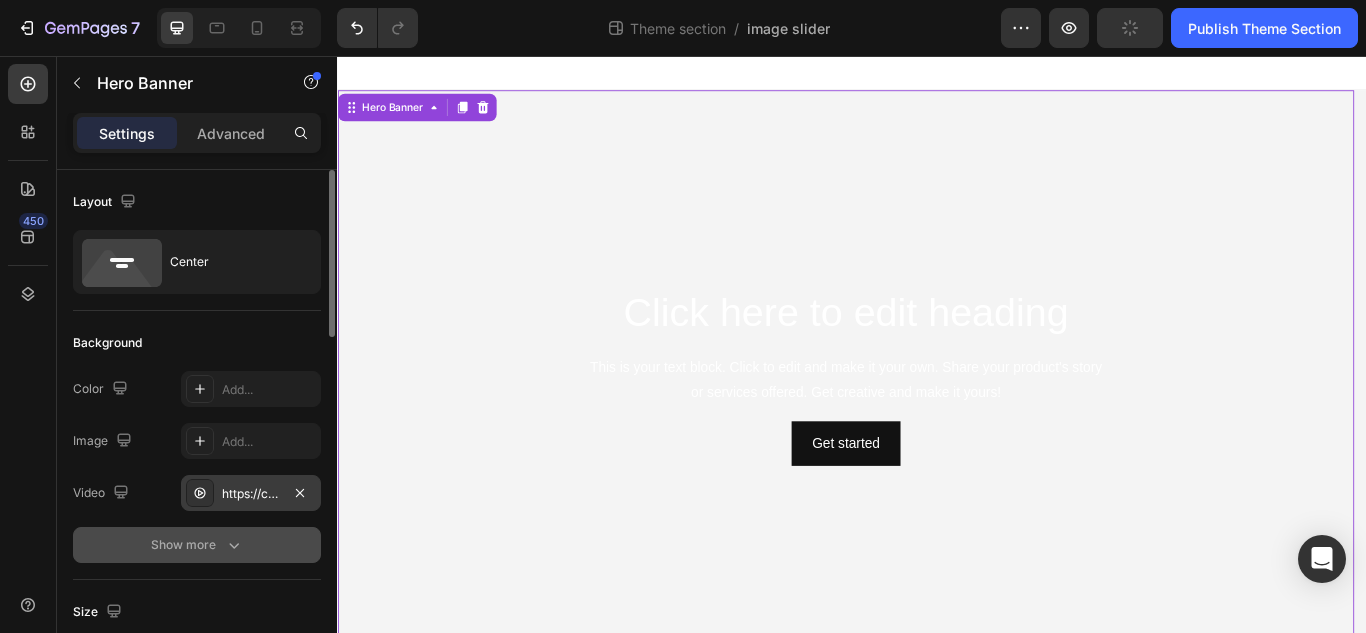 click on "Show more" at bounding box center (197, 545) 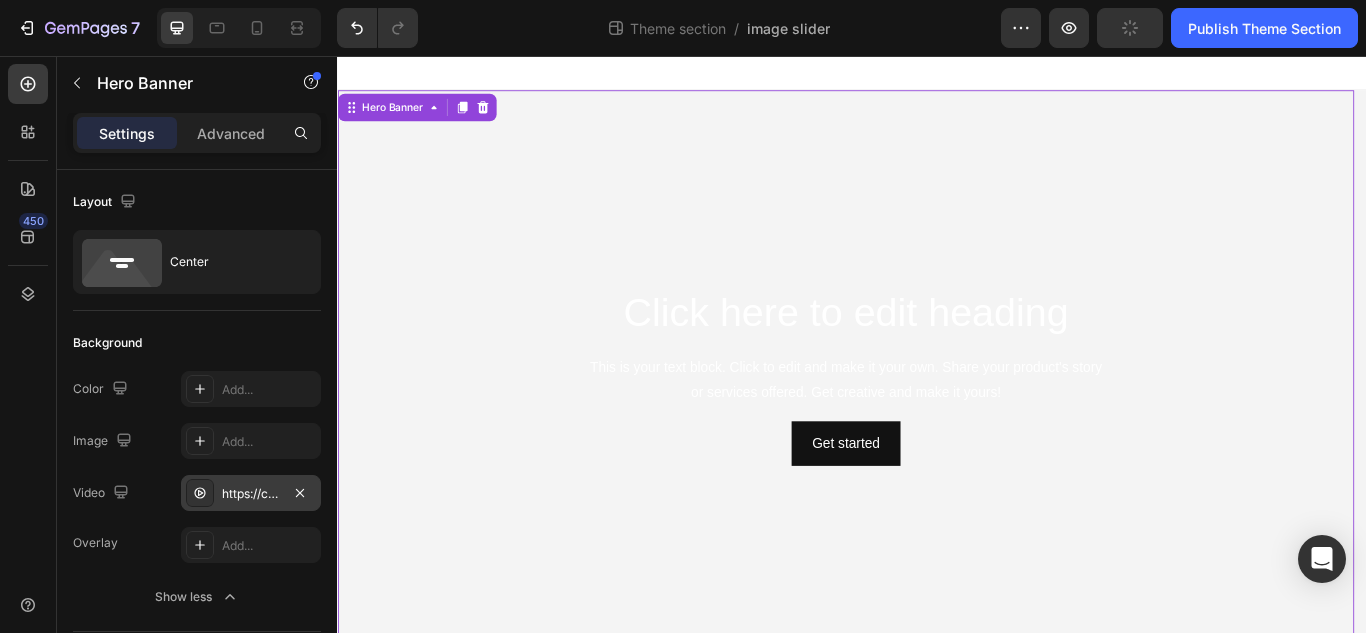 click on "https://cdn.shopify.com/videos/c/o/v/85be318fca504d4a9ae19838ba1809b9.mp4" at bounding box center (251, 493) 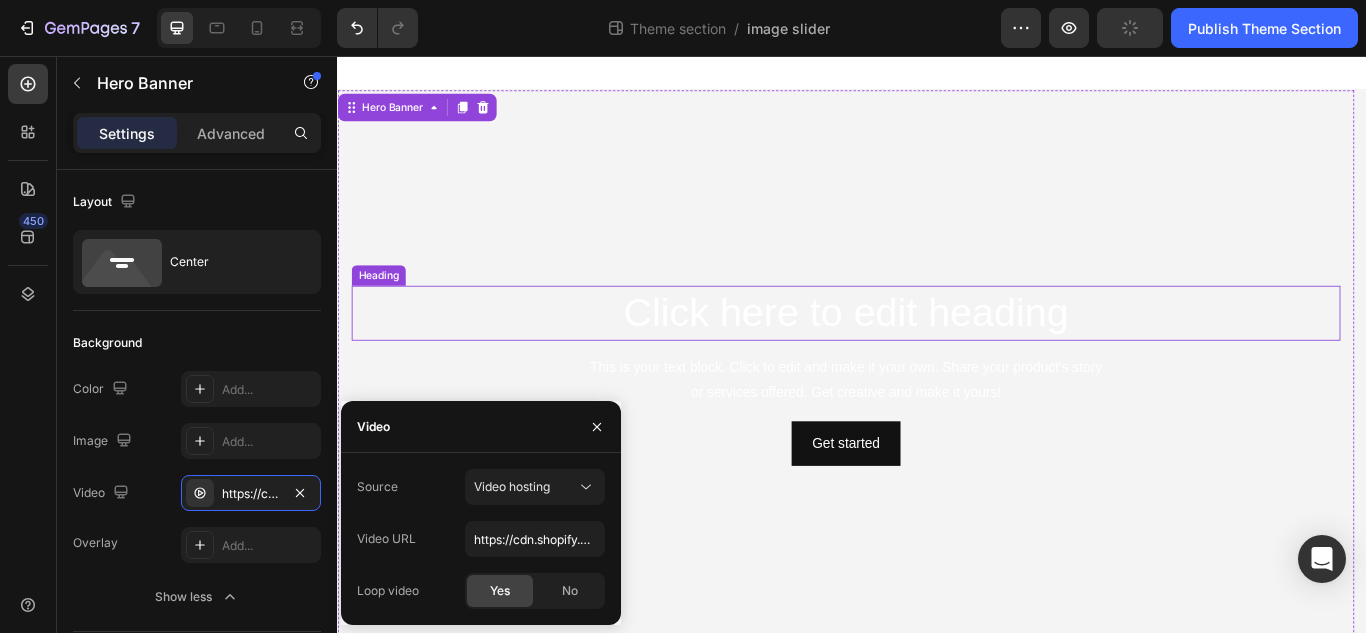 click on "Click here to edit heading" at bounding box center (929, 356) 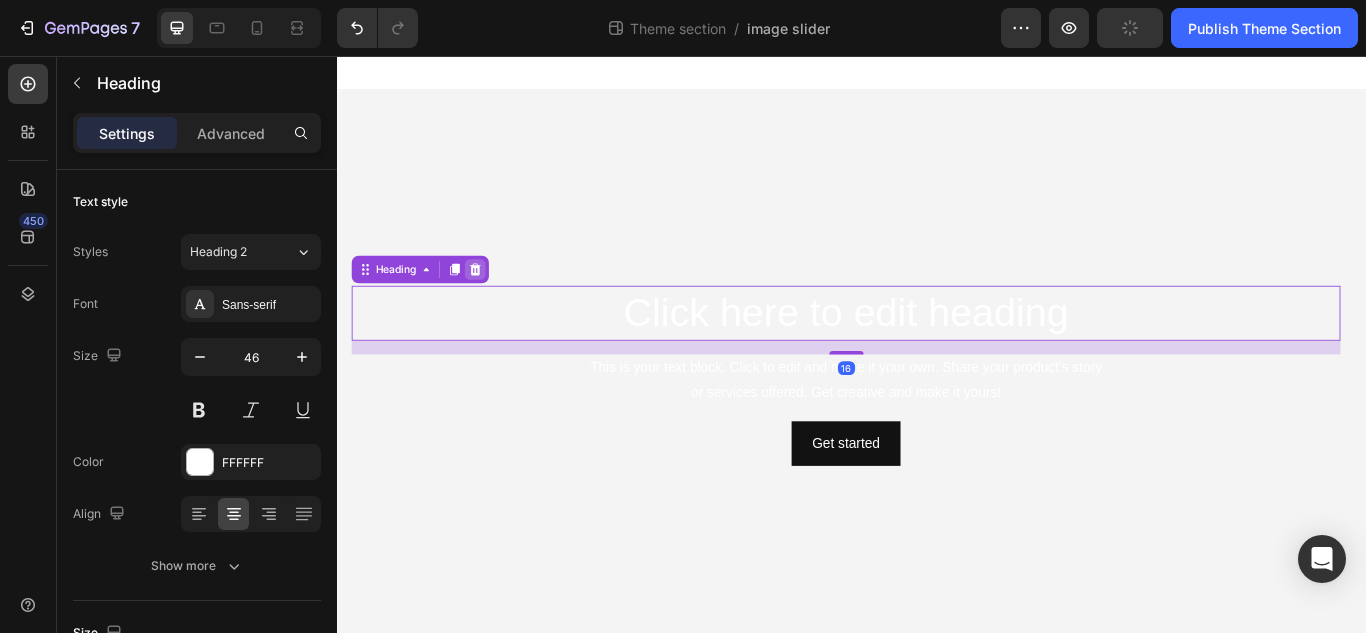 click 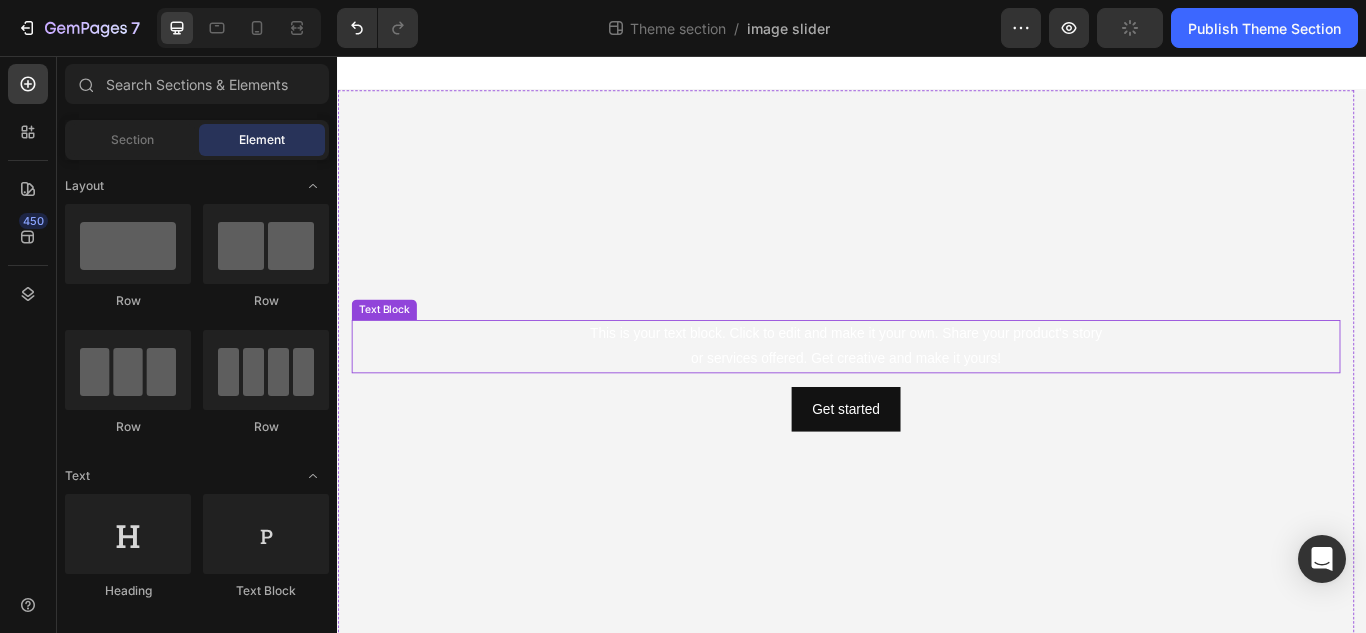 click on "This is your text block. Click to edit and make it your own. Share your product's story                   or services offered. Get creative and make it yours!" at bounding box center (929, 395) 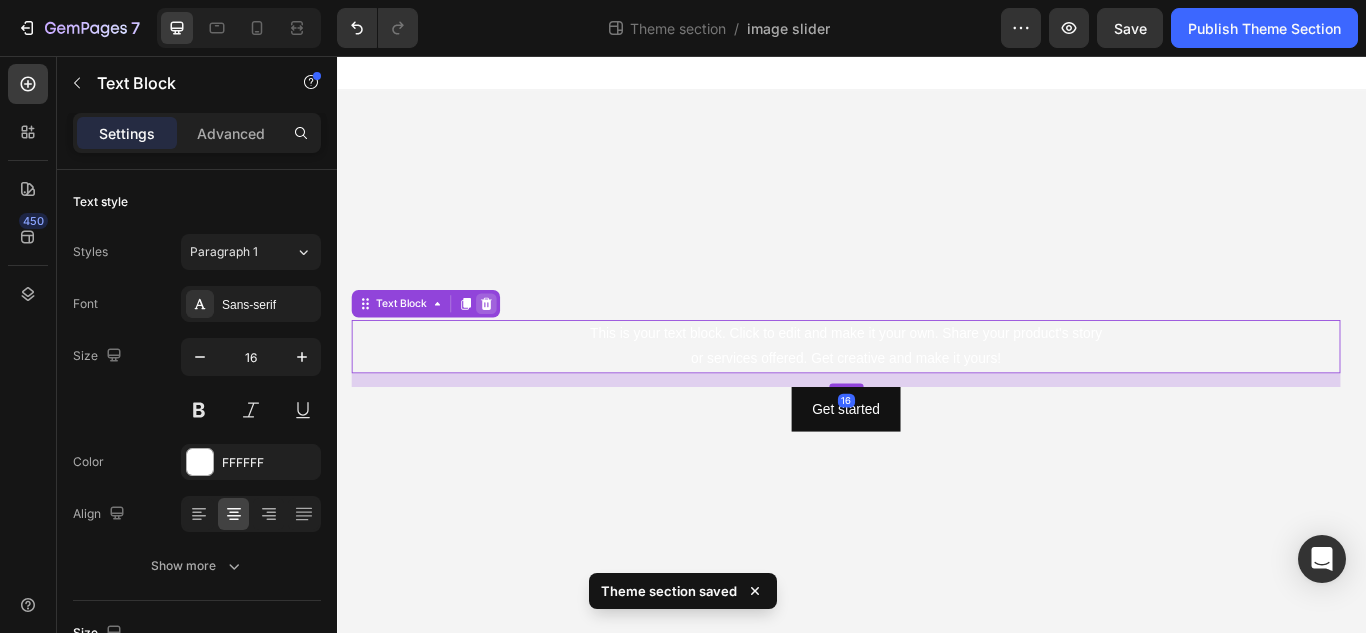 click 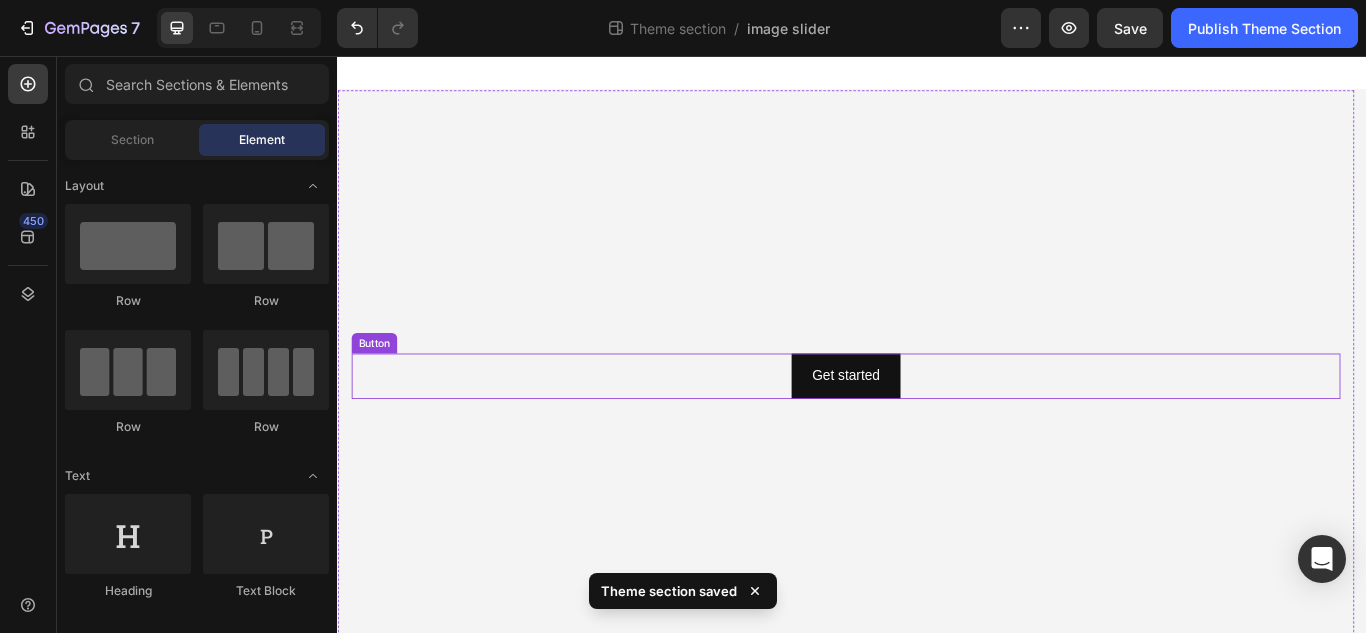 click on "Get started Button" at bounding box center (929, 429) 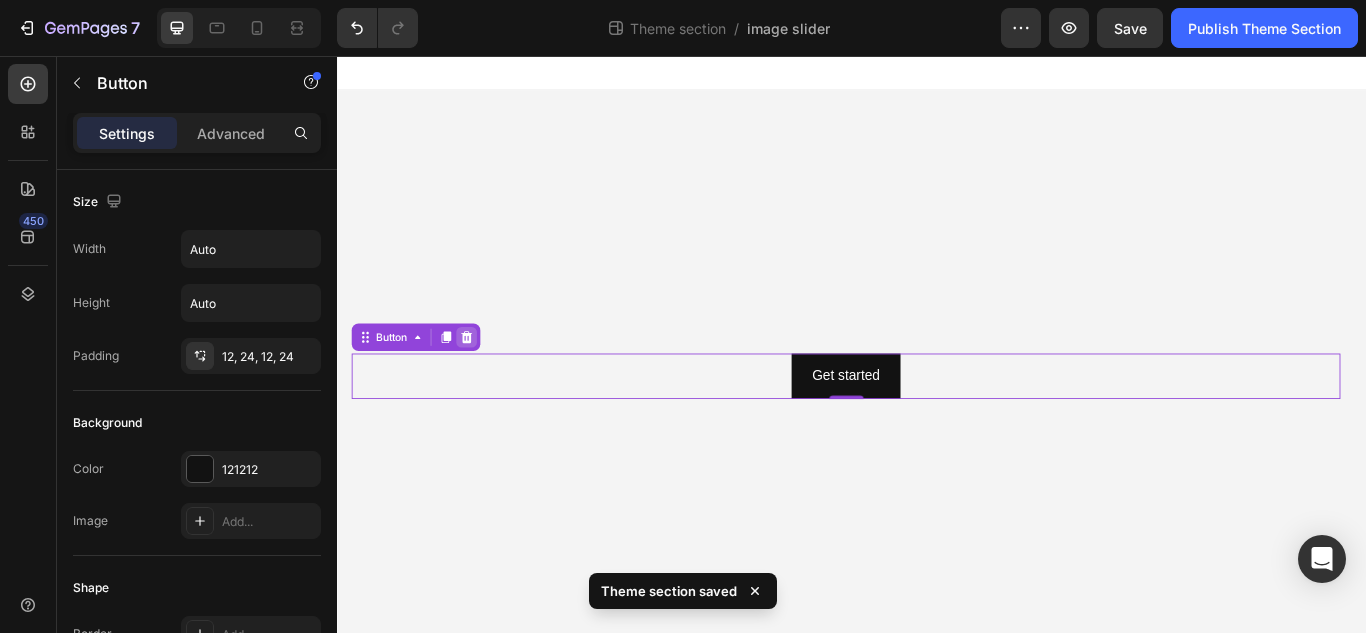click 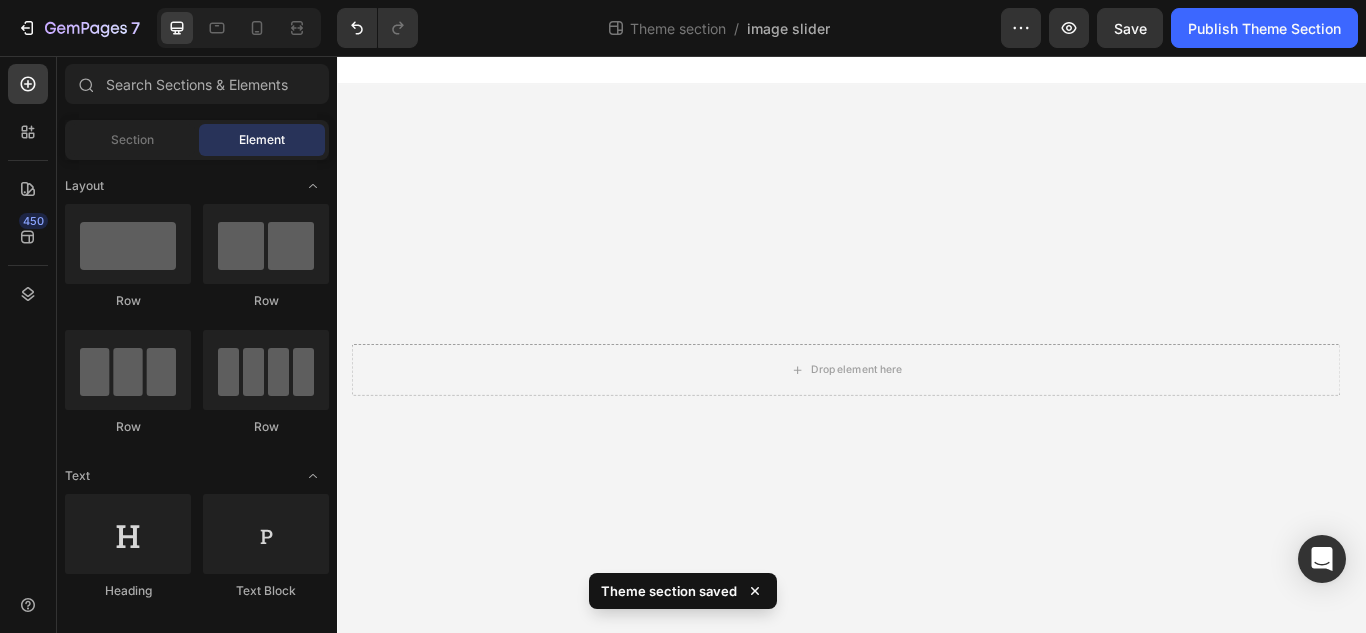 scroll, scrollTop: 0, scrollLeft: 0, axis: both 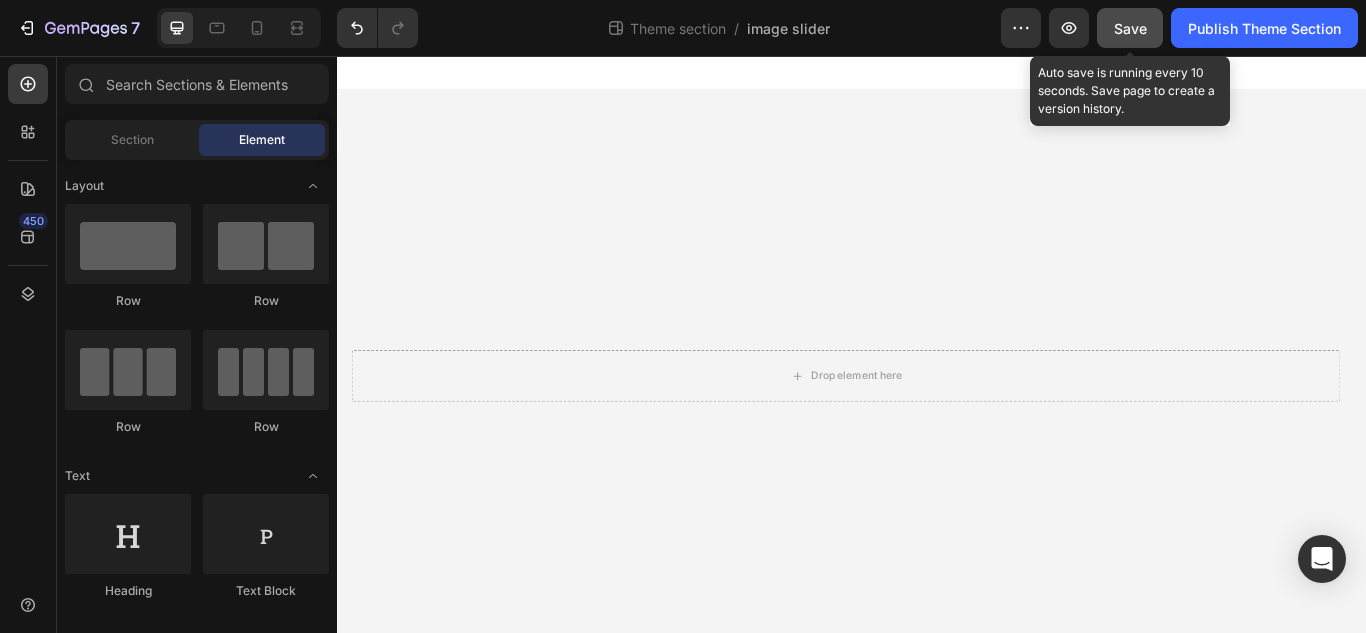 click on "Save" at bounding box center [1130, 28] 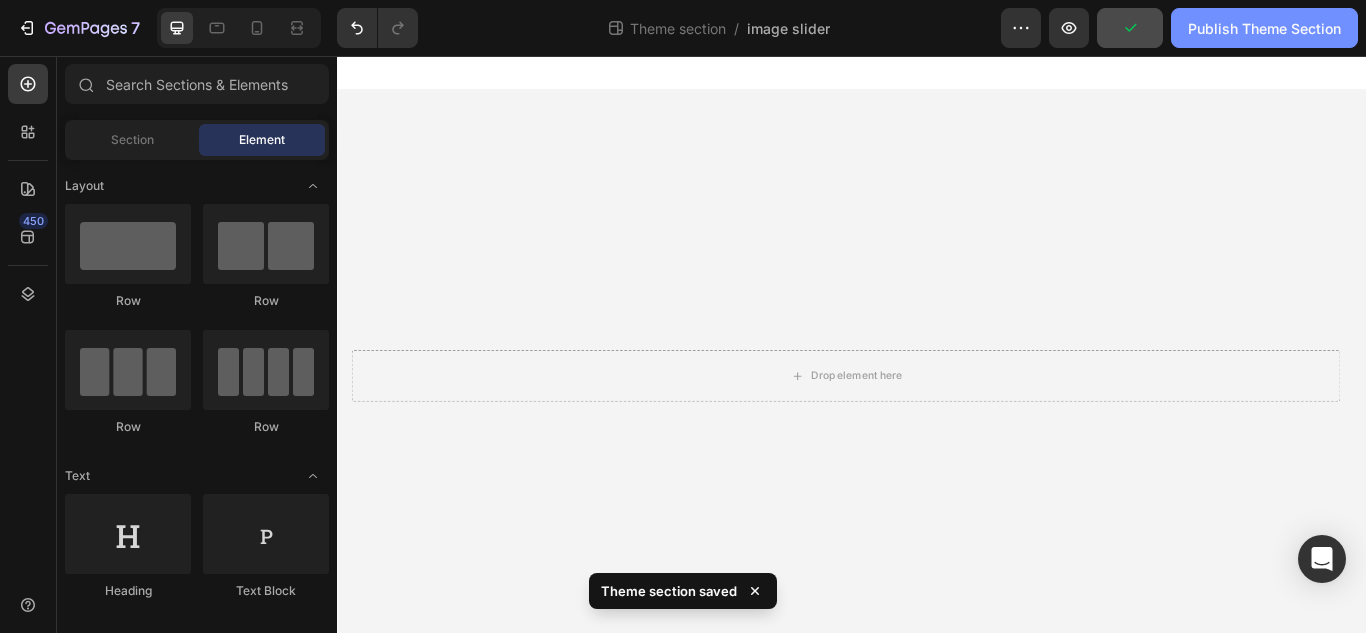 click on "Publish Theme Section" at bounding box center [1264, 28] 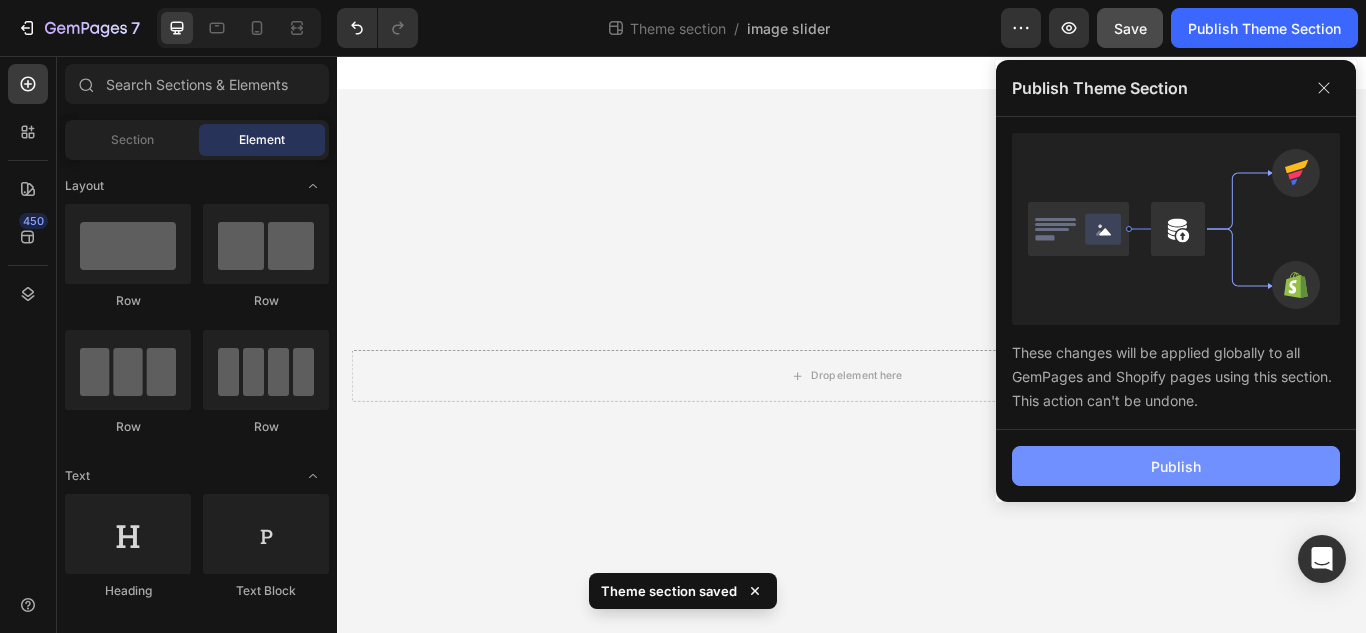 click on "Publish" at bounding box center [1176, 466] 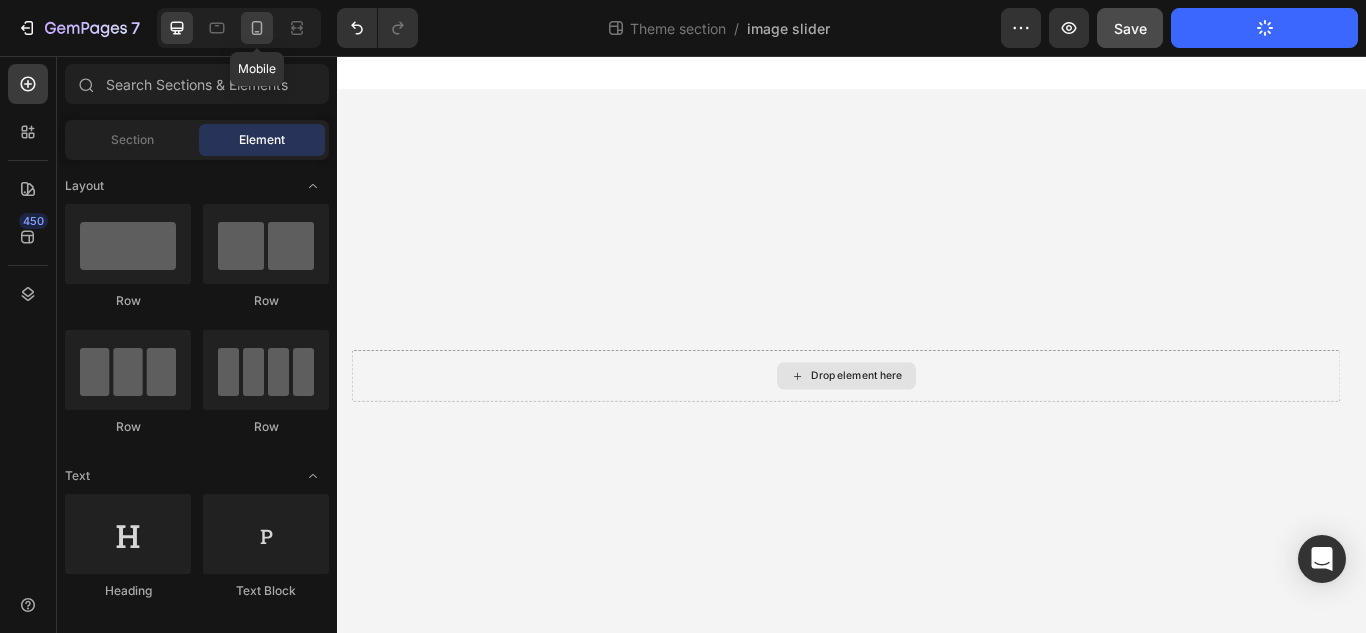 click 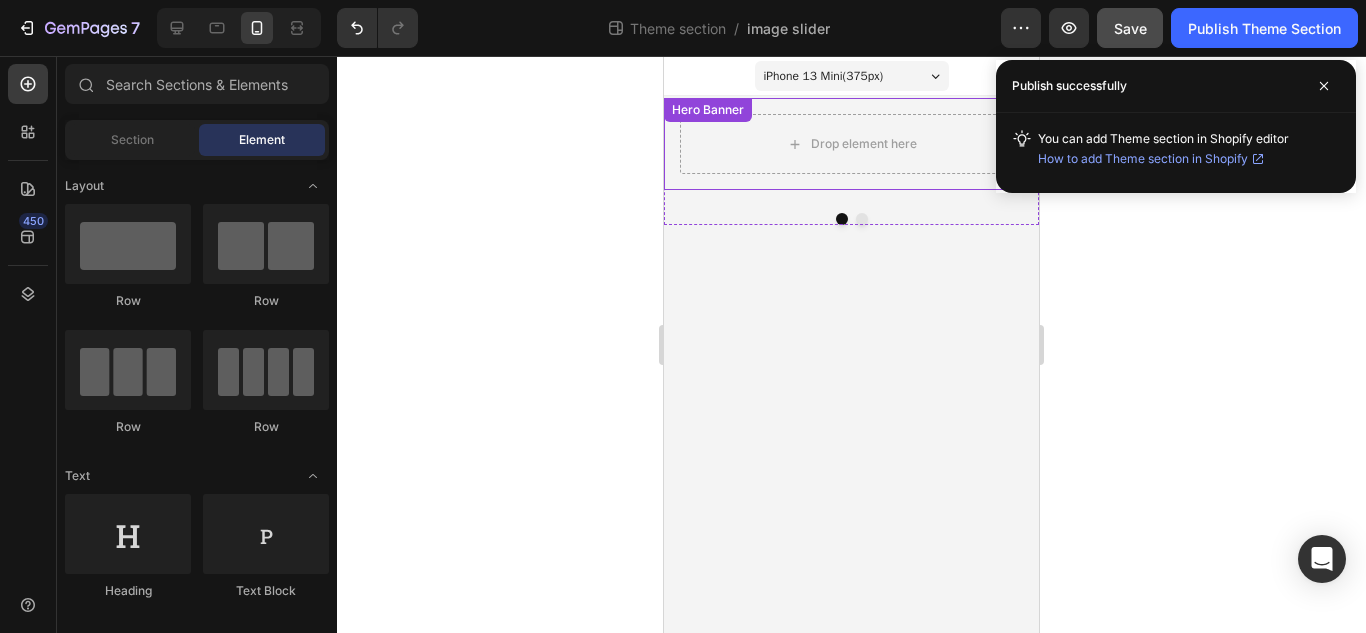 click on "Drop element here" at bounding box center [851, 144] 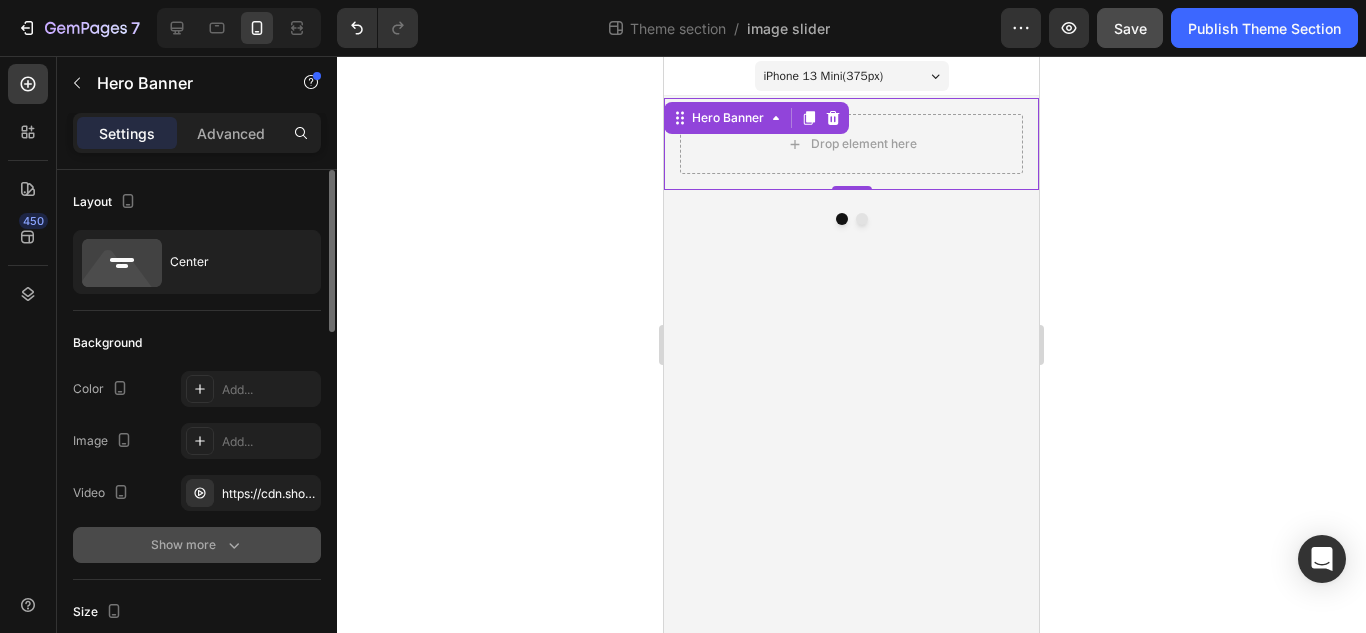 click on "Show more" at bounding box center (197, 545) 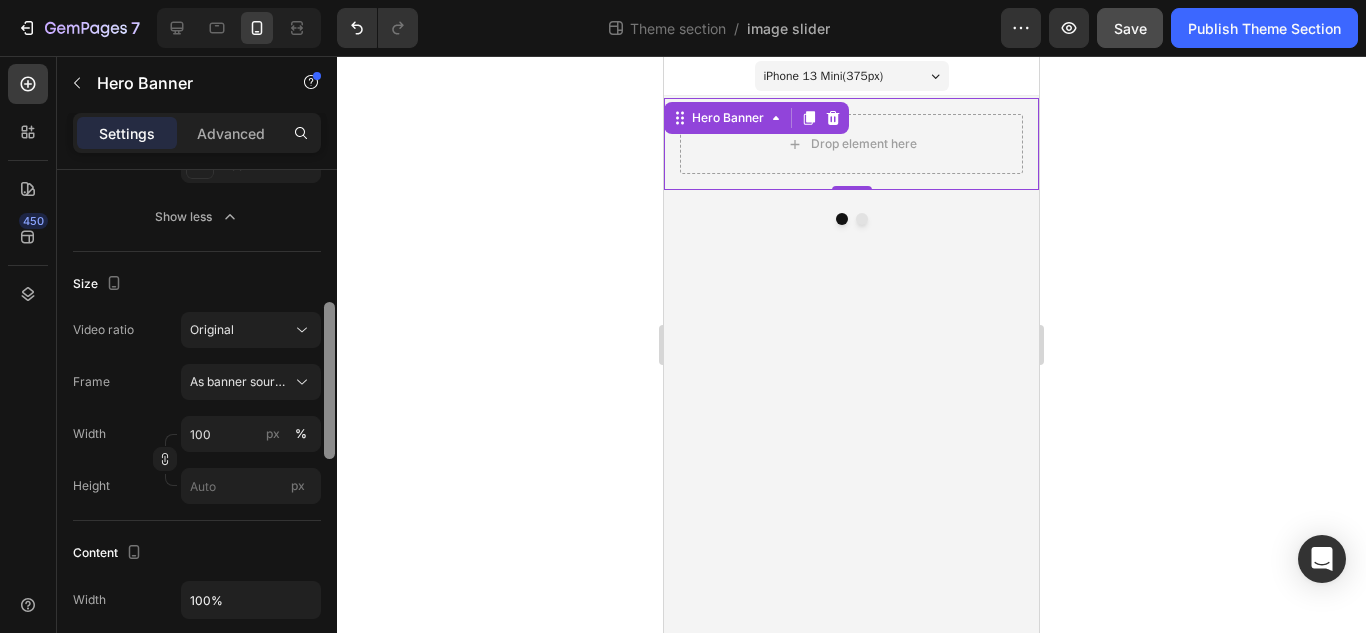 scroll, scrollTop: 402, scrollLeft: 0, axis: vertical 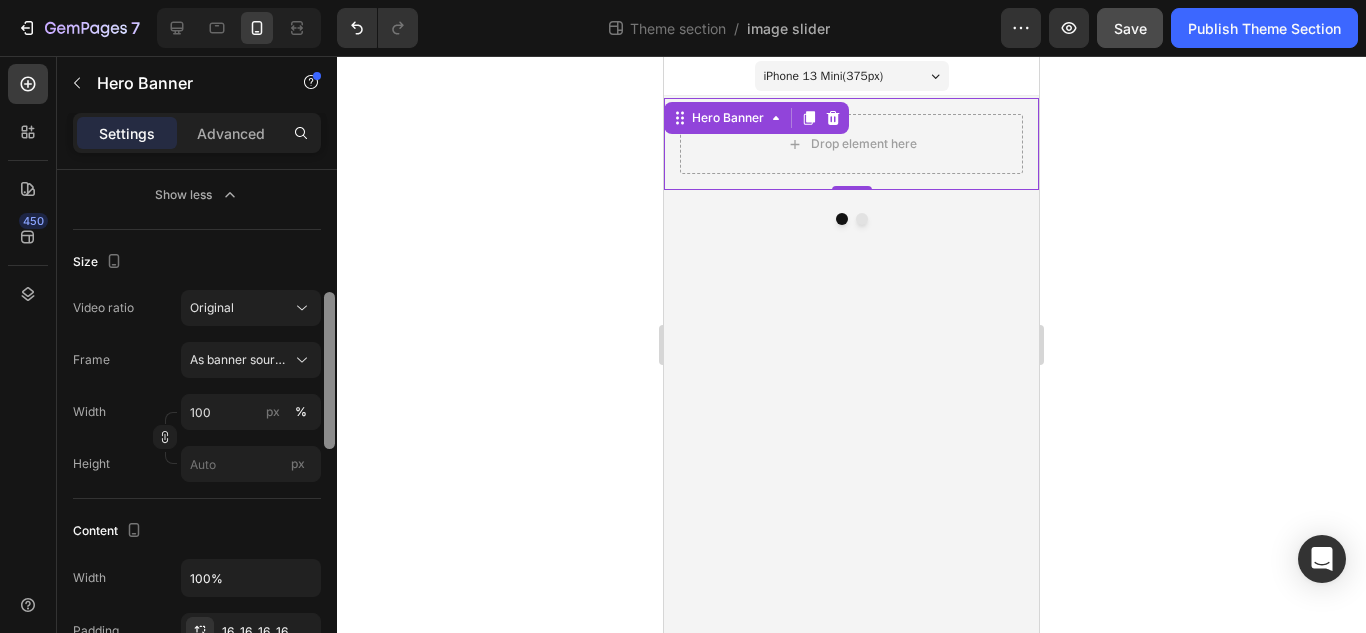 drag, startPoint x: 327, startPoint y: 289, endPoint x: 322, endPoint y: 415, distance: 126.09917 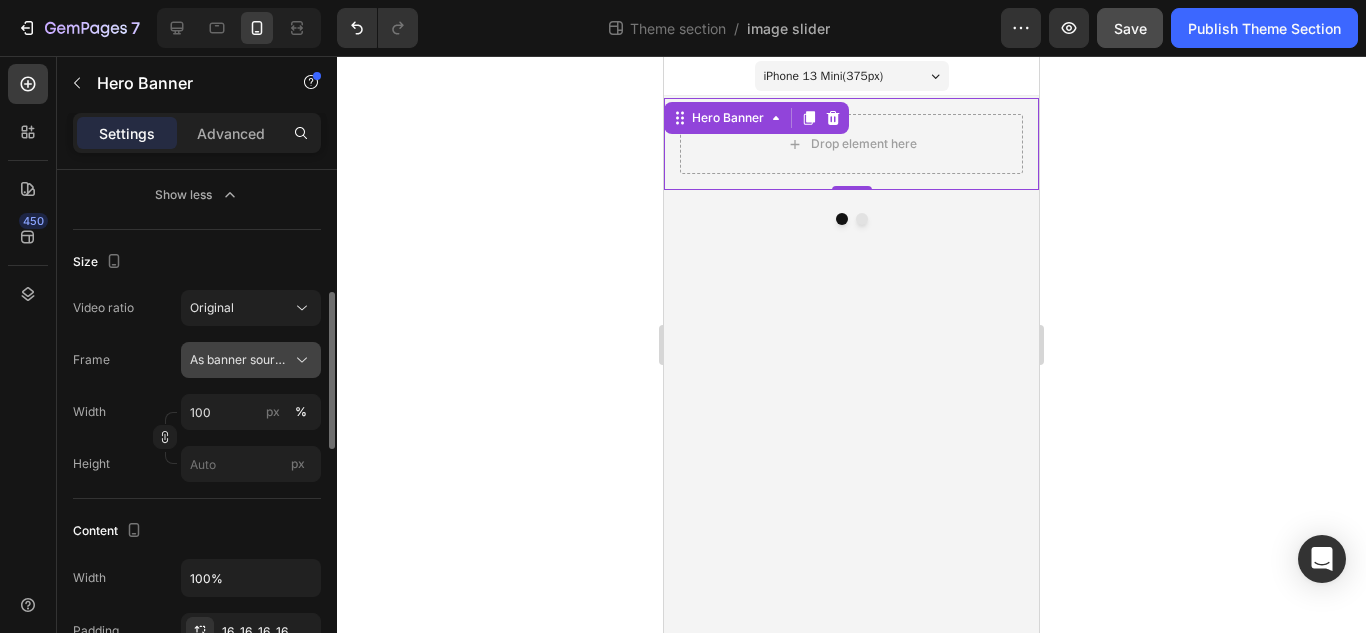 click 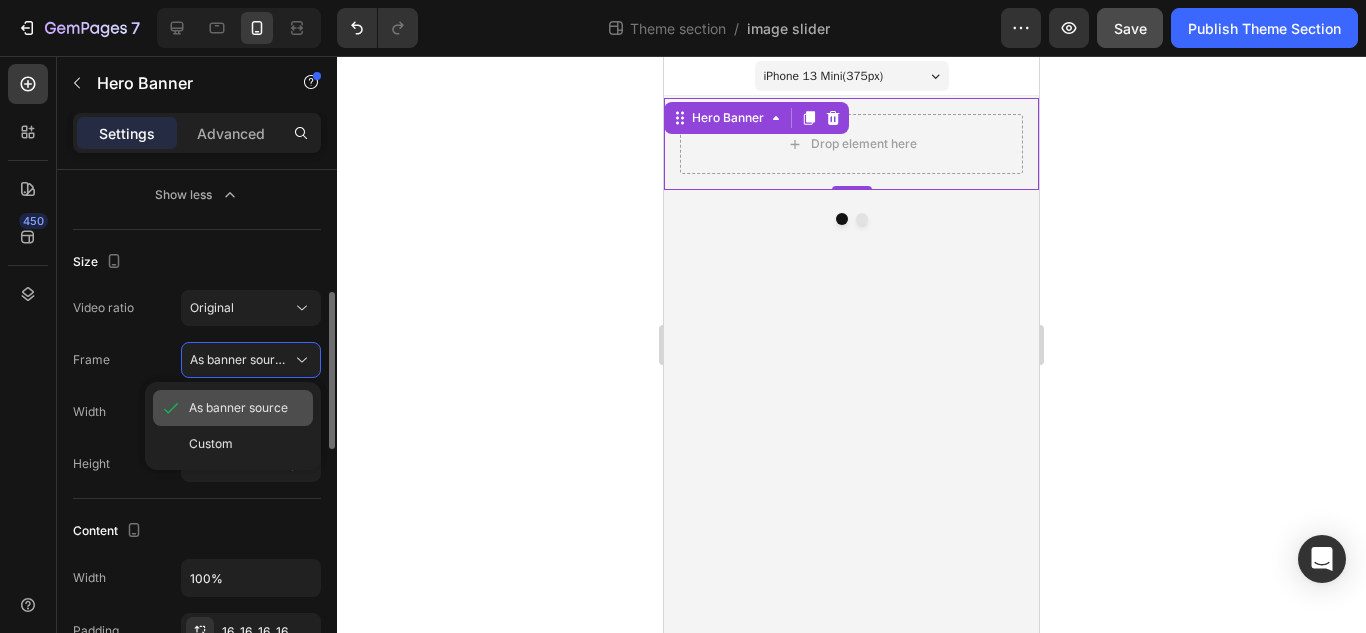 click on "As banner source" at bounding box center [238, 408] 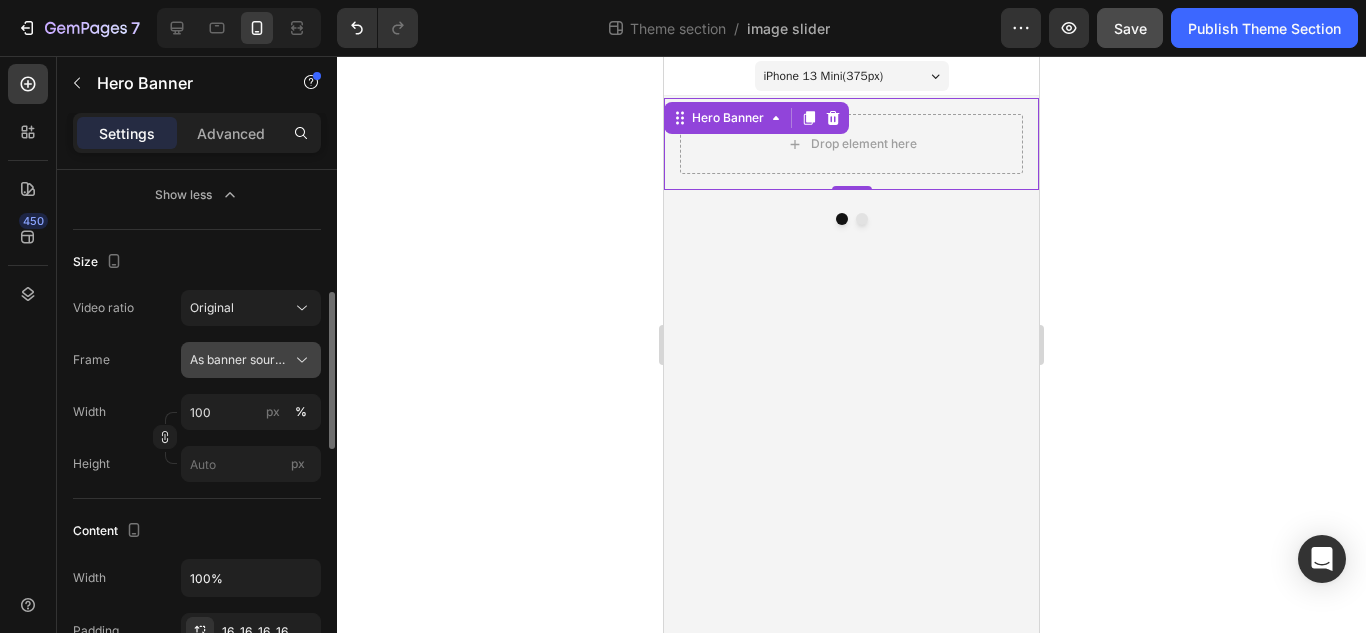 click on "As banner source" at bounding box center (239, 360) 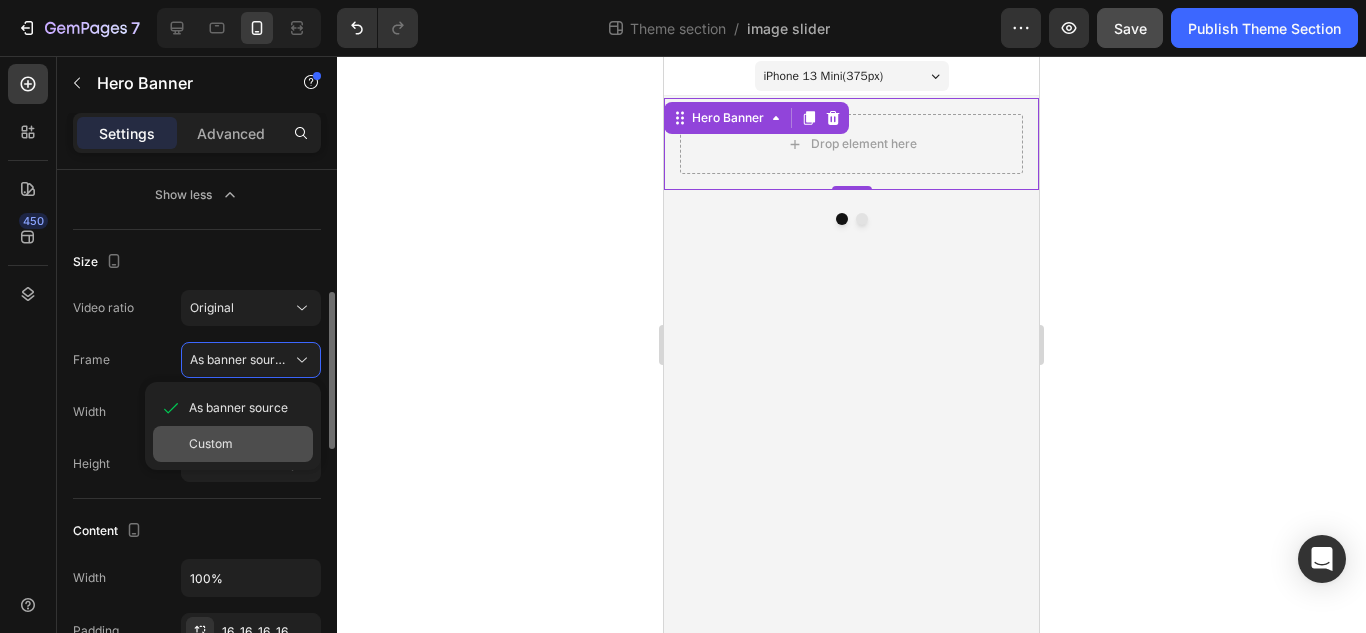 click on "Custom" at bounding box center [211, 444] 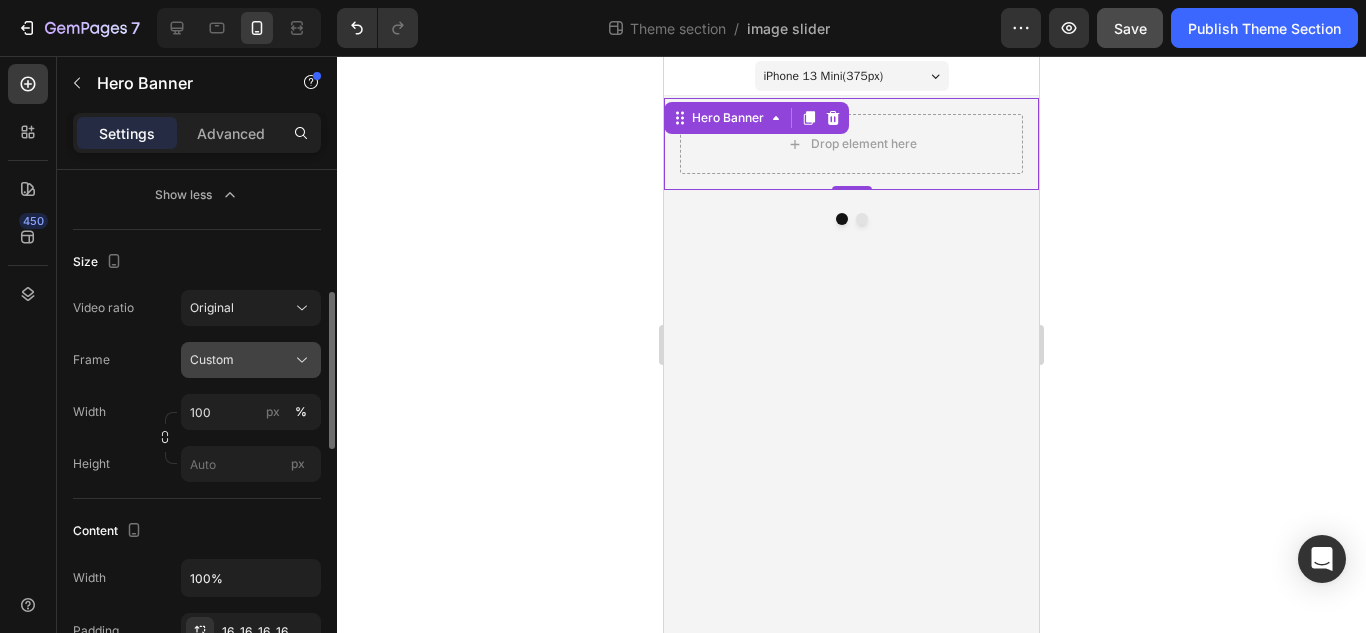click on "Custom" 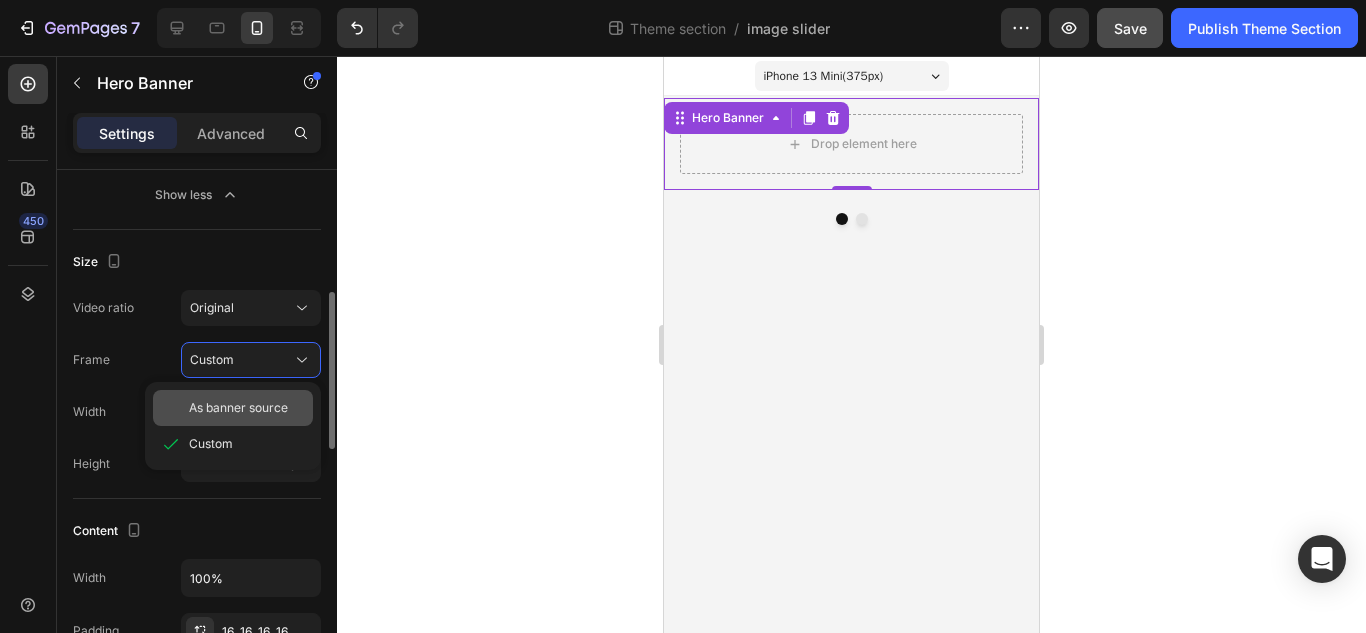 click on "As banner source" at bounding box center [238, 408] 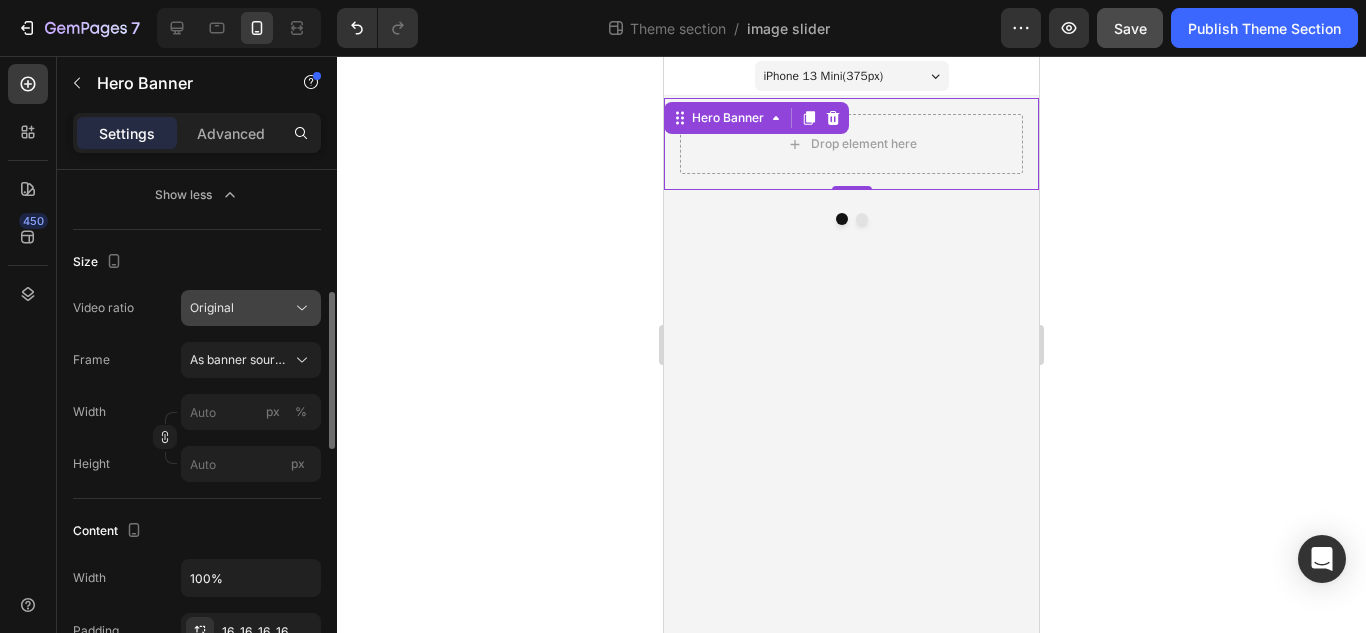 click 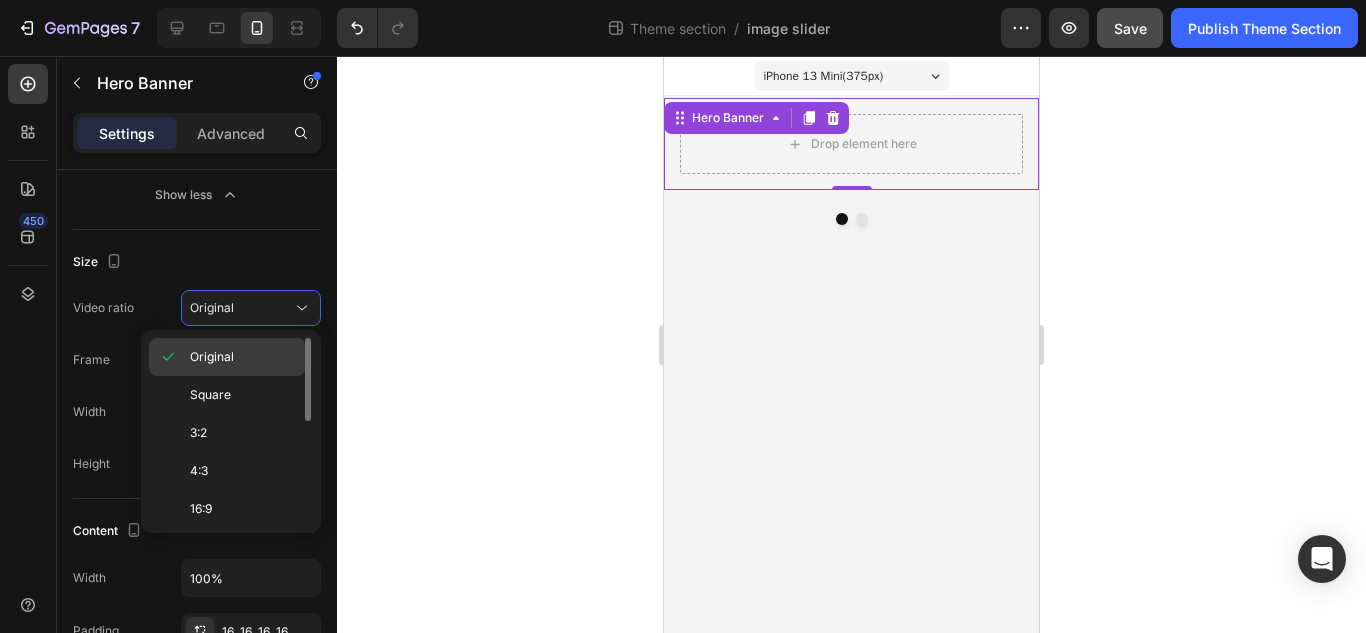 click on "Original" at bounding box center [212, 357] 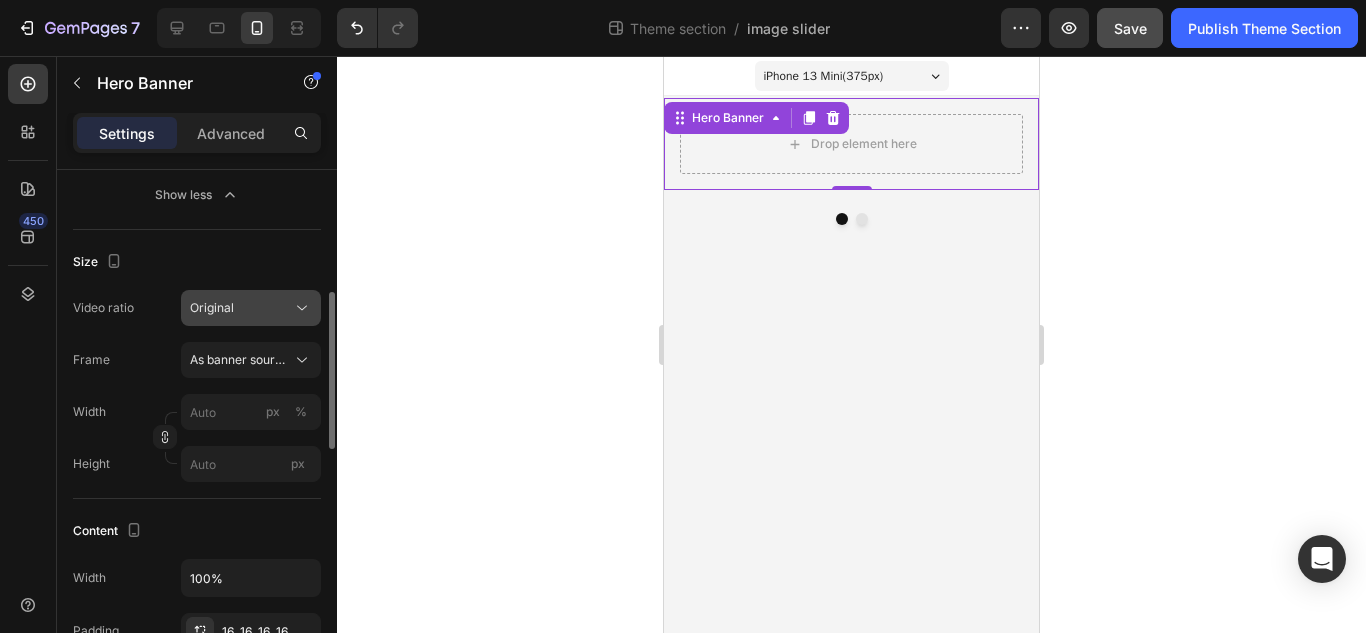 click on "Original" at bounding box center [241, 308] 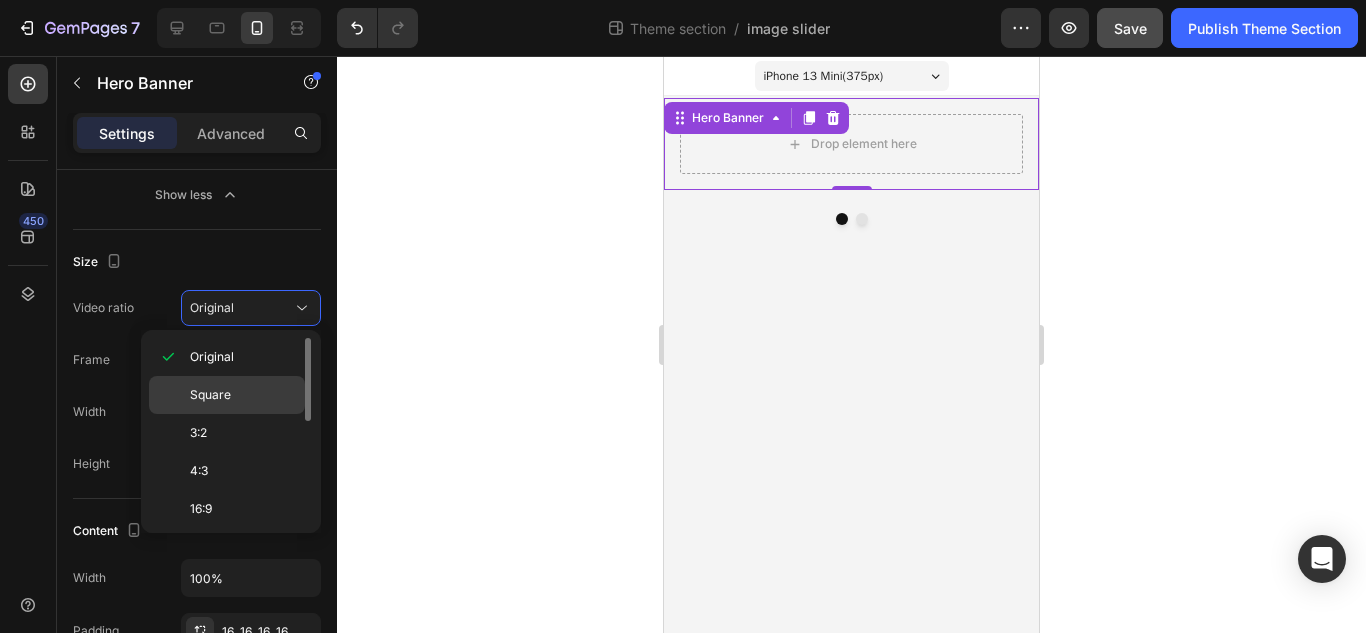 click on "Square" at bounding box center (210, 395) 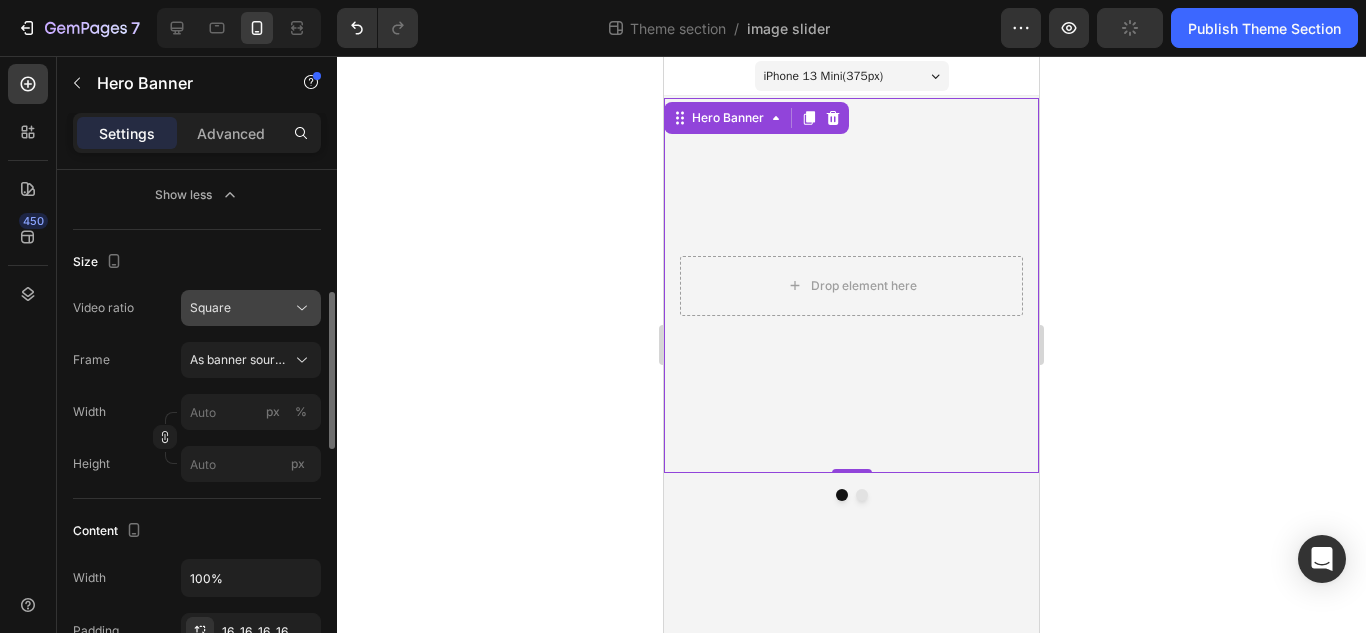 click on "Square" at bounding box center [241, 308] 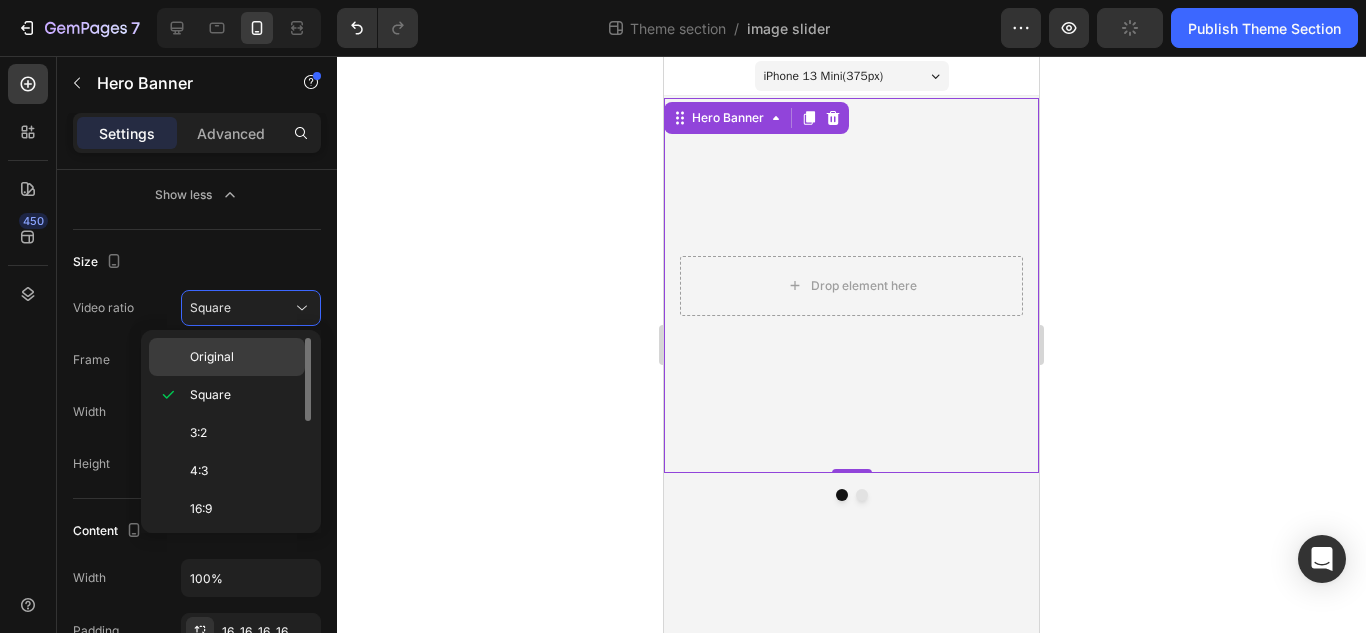 click on "Original" at bounding box center [212, 357] 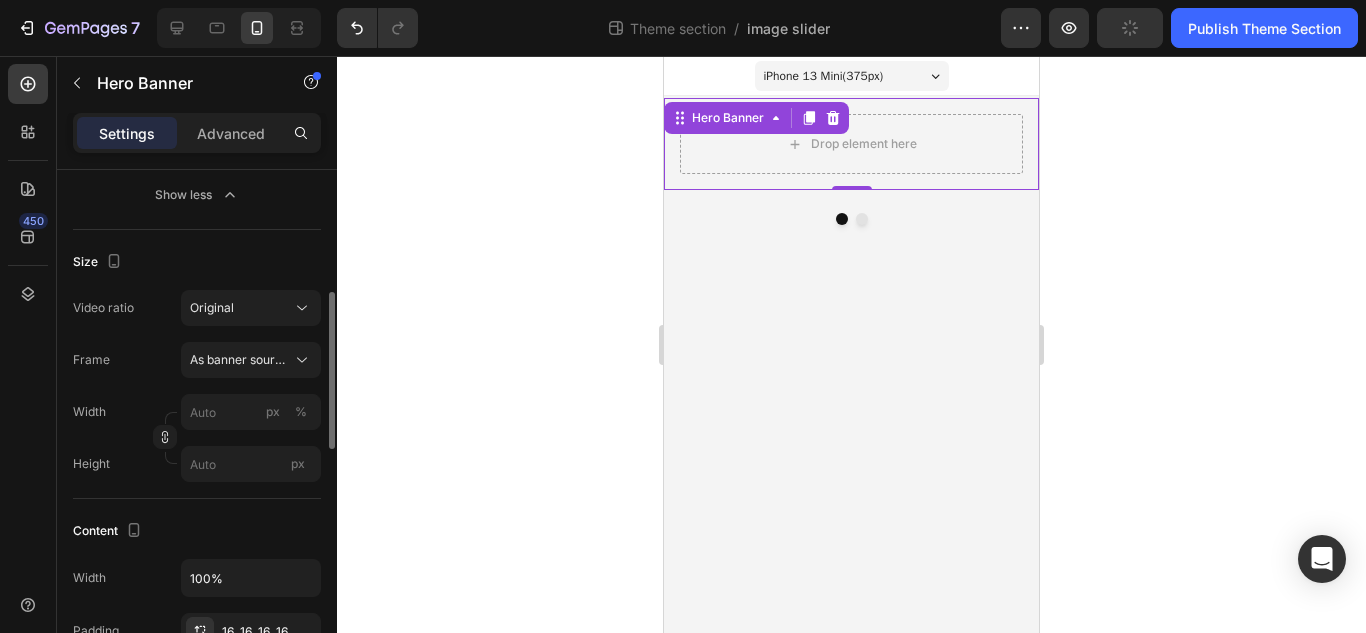 click on "Video ratio Original Frame As banner source Width px % Height px" at bounding box center (197, 386) 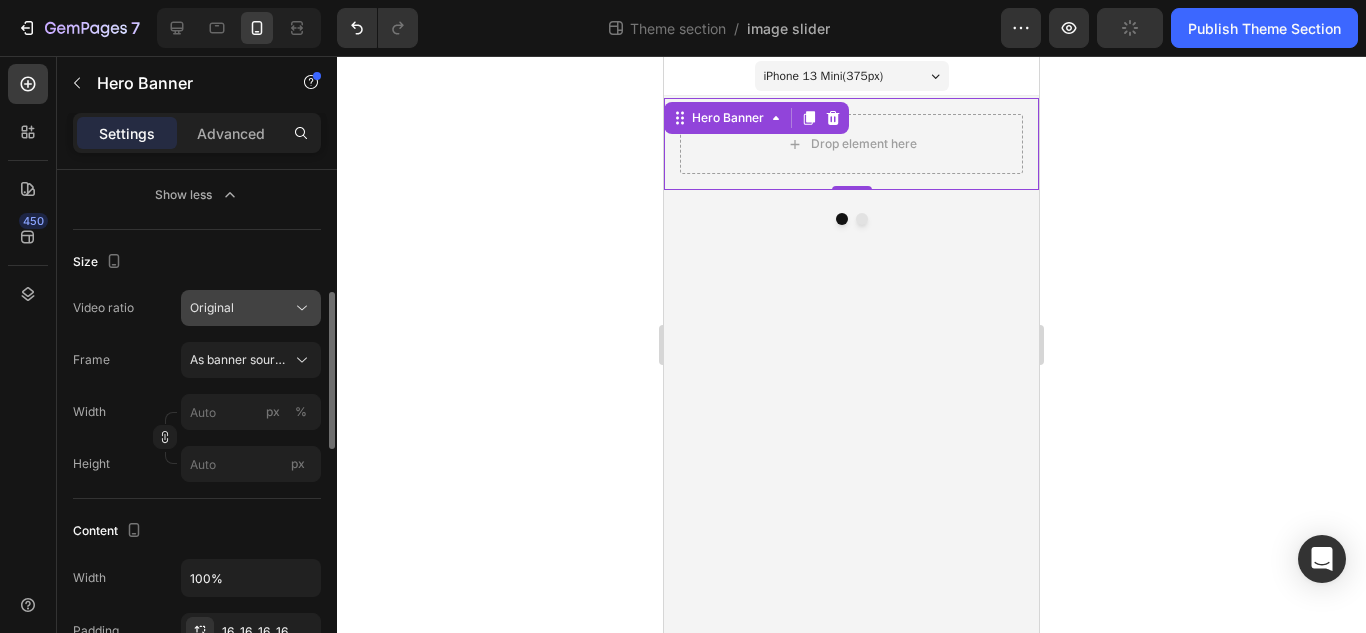 click on "Original" 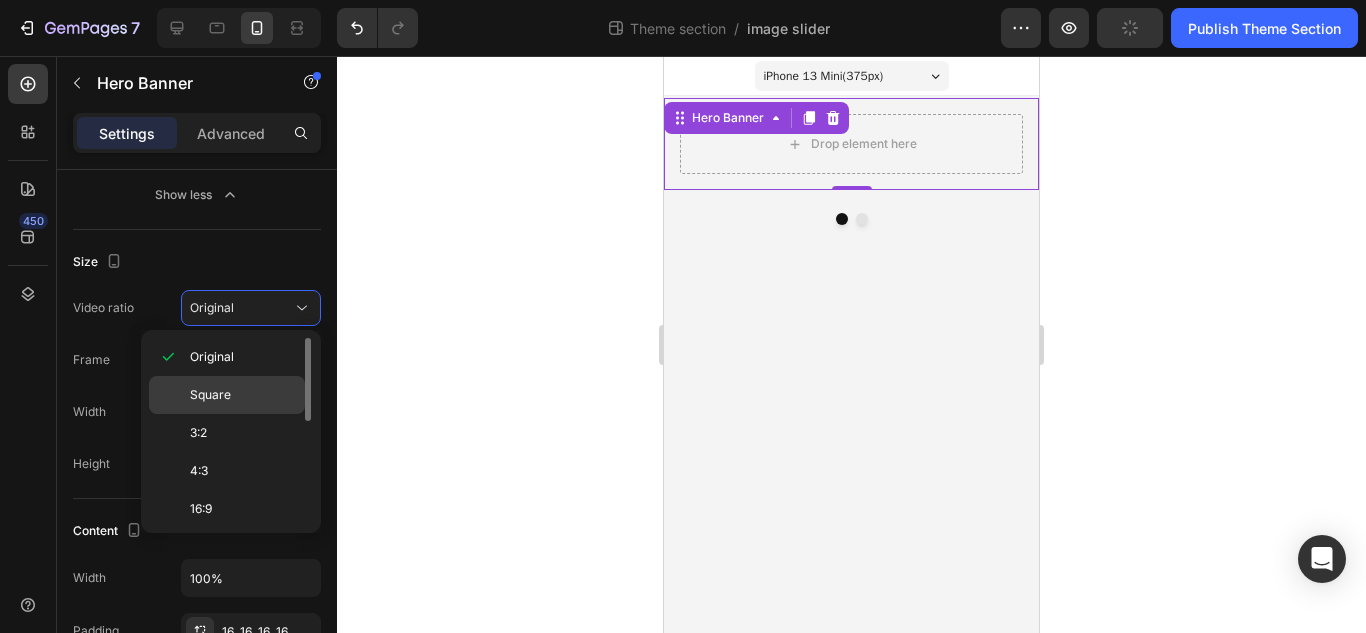 click on "Square" at bounding box center (210, 395) 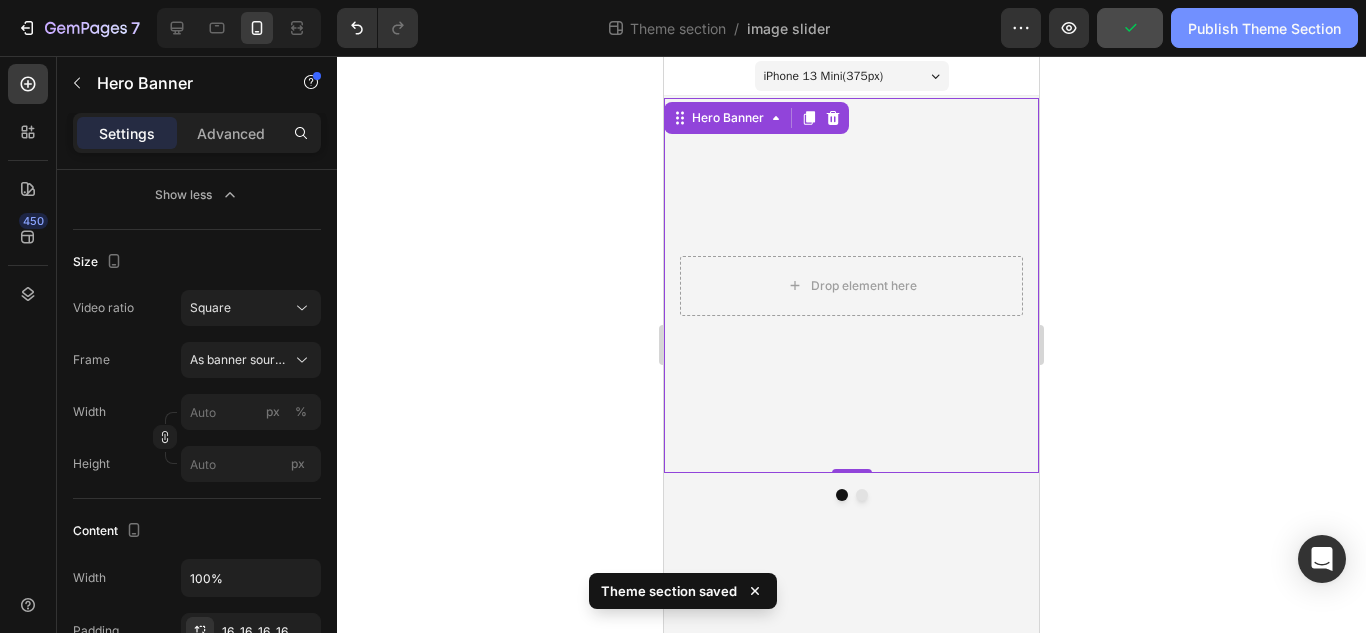 click on "Publish Theme Section" at bounding box center (1264, 28) 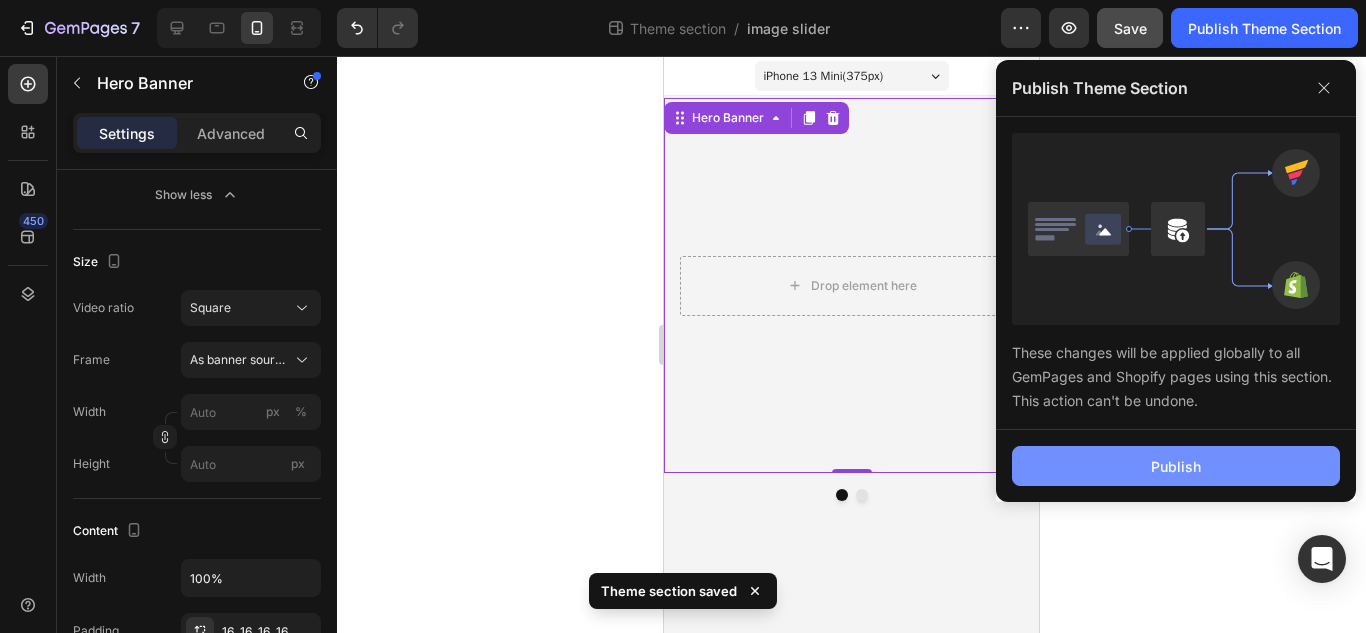 click on "Publish" 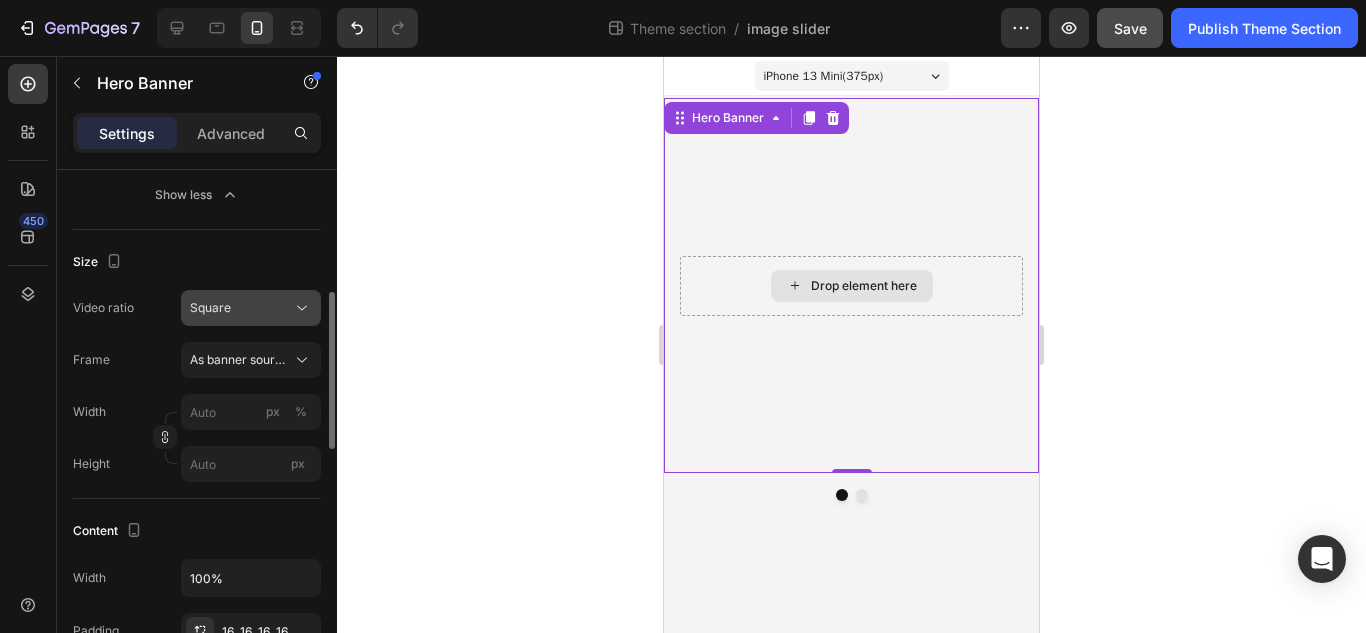 click on "Square" 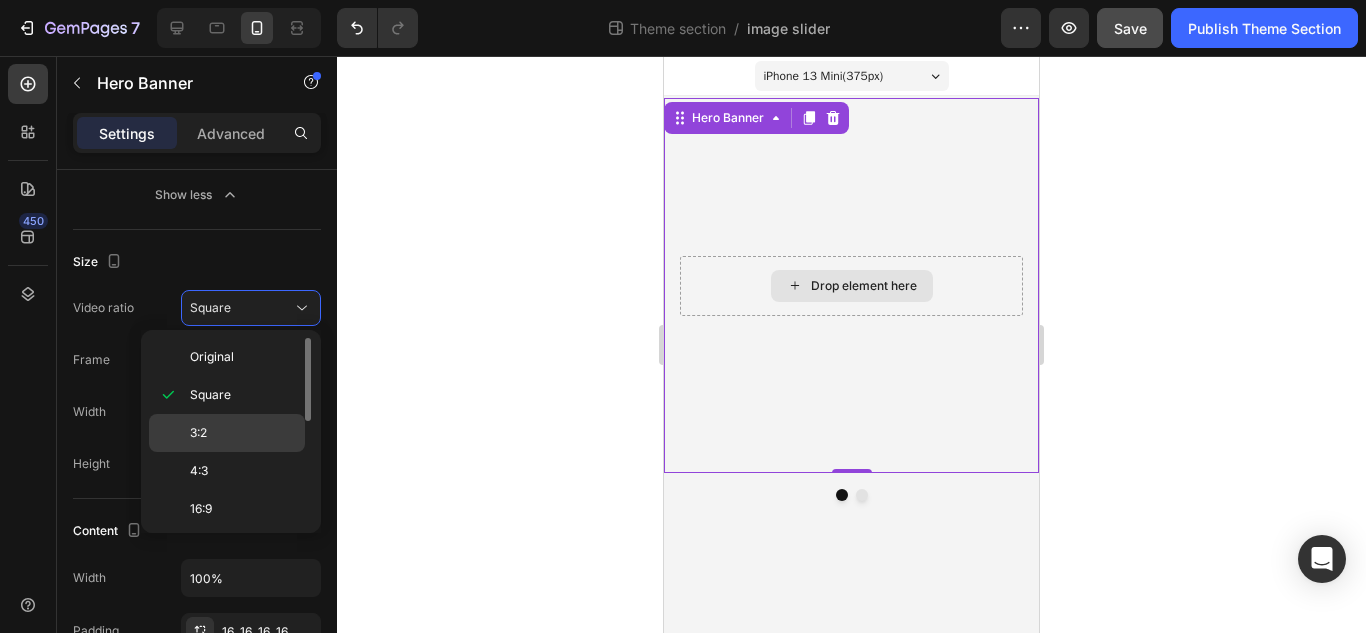 click on "3:2" at bounding box center (243, 433) 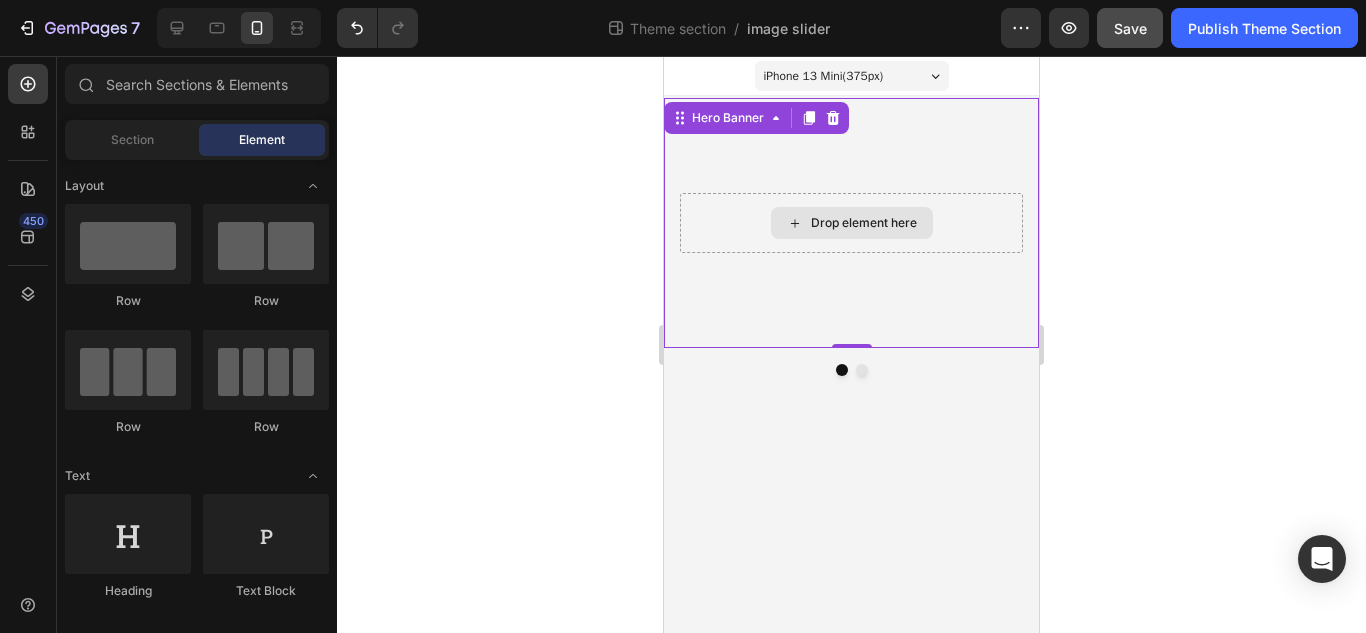click on "iPhone 13 Mini  ( 375 px) iPhone 13 Mini iPhone 13 Pro iPhone 11 Pro Max iPhone 15 Pro Max Pixel 7 Galaxy S8+ Galaxy S20 Ultra iPad Mini iPad Air iPad Pro
Drop element here Hero Banner   0
Hero Banner Carousel Row Root
Drag & drop element from sidebar or
Explore Library
Add section Choose templates inspired by CRO experts Generate layout from URL or image Add blank section then drag & drop elements" at bounding box center [851, 344] 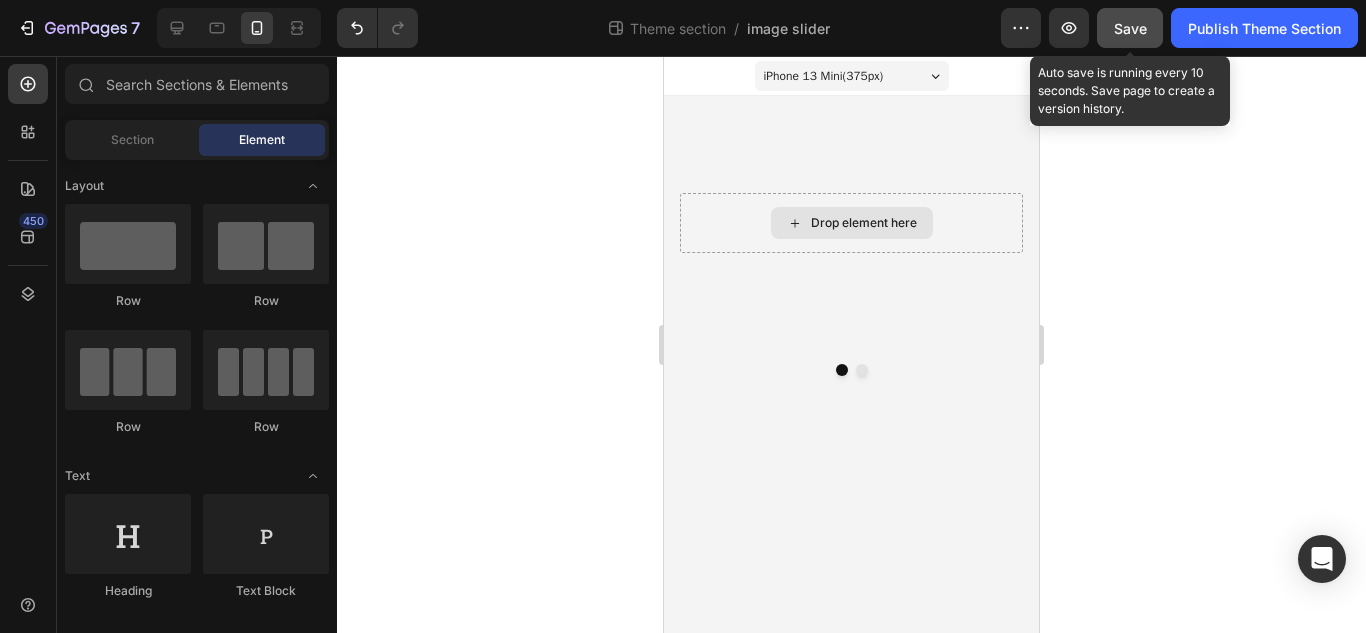 click on "Save" at bounding box center (1130, 28) 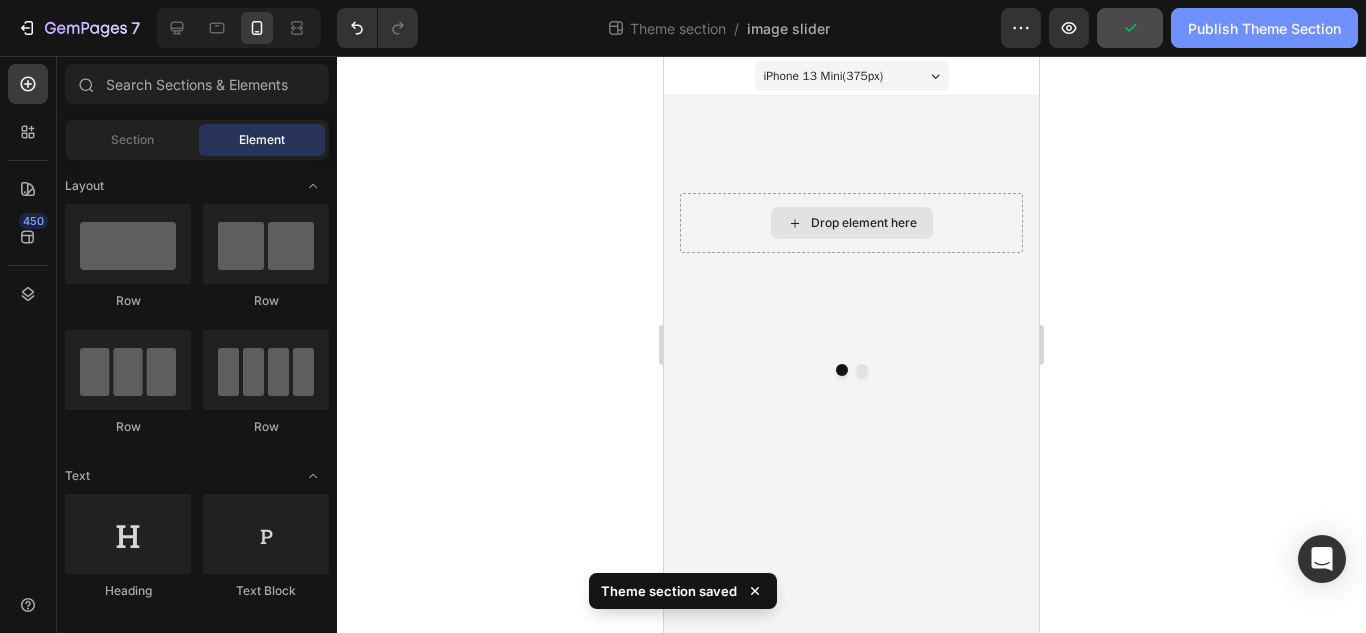click on "Publish Theme Section" at bounding box center [1264, 28] 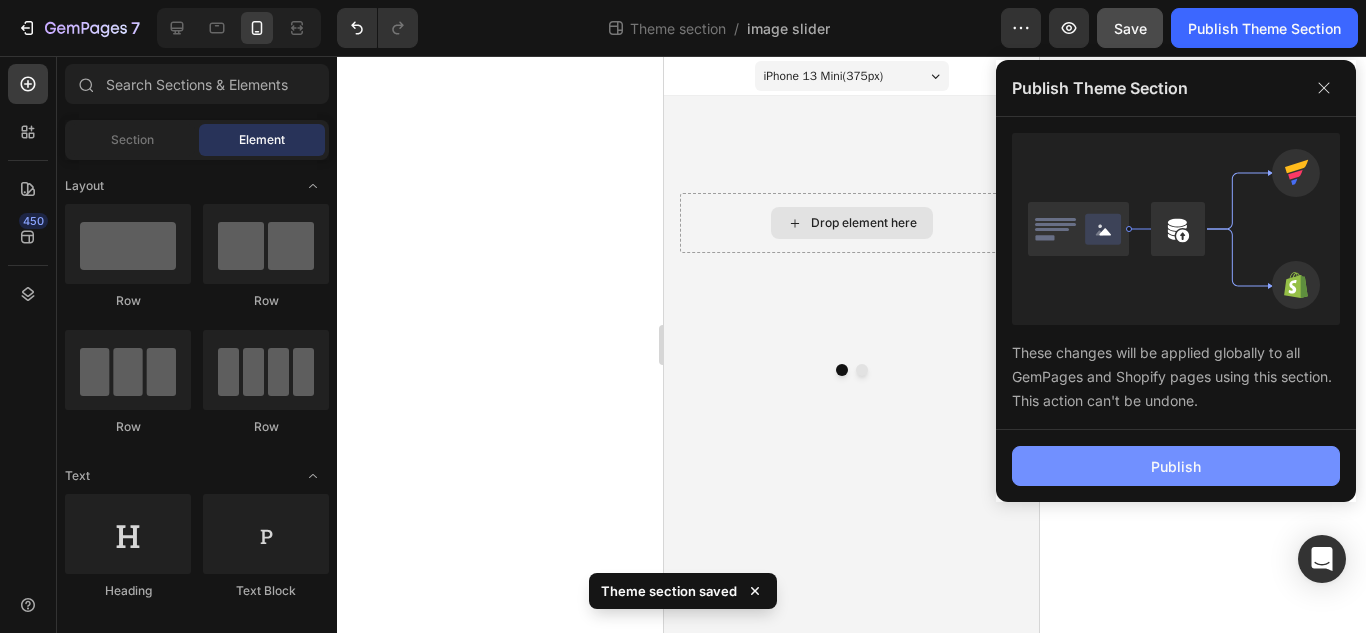 click on "Publish" 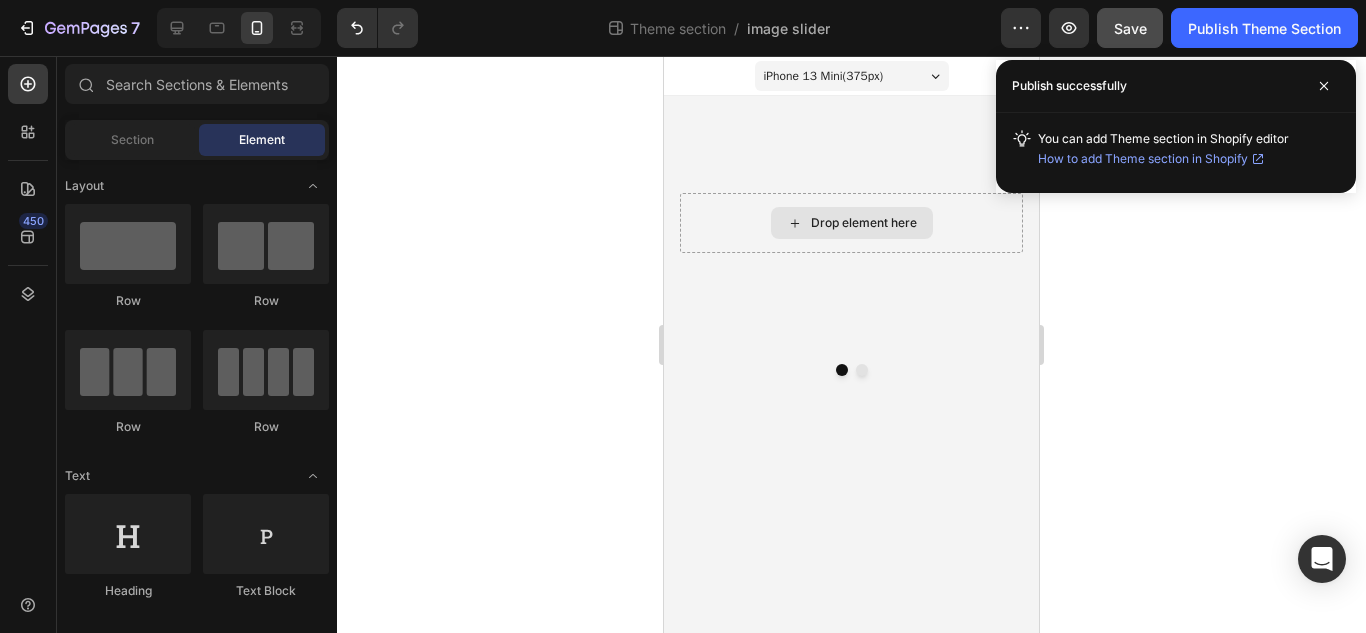 click 